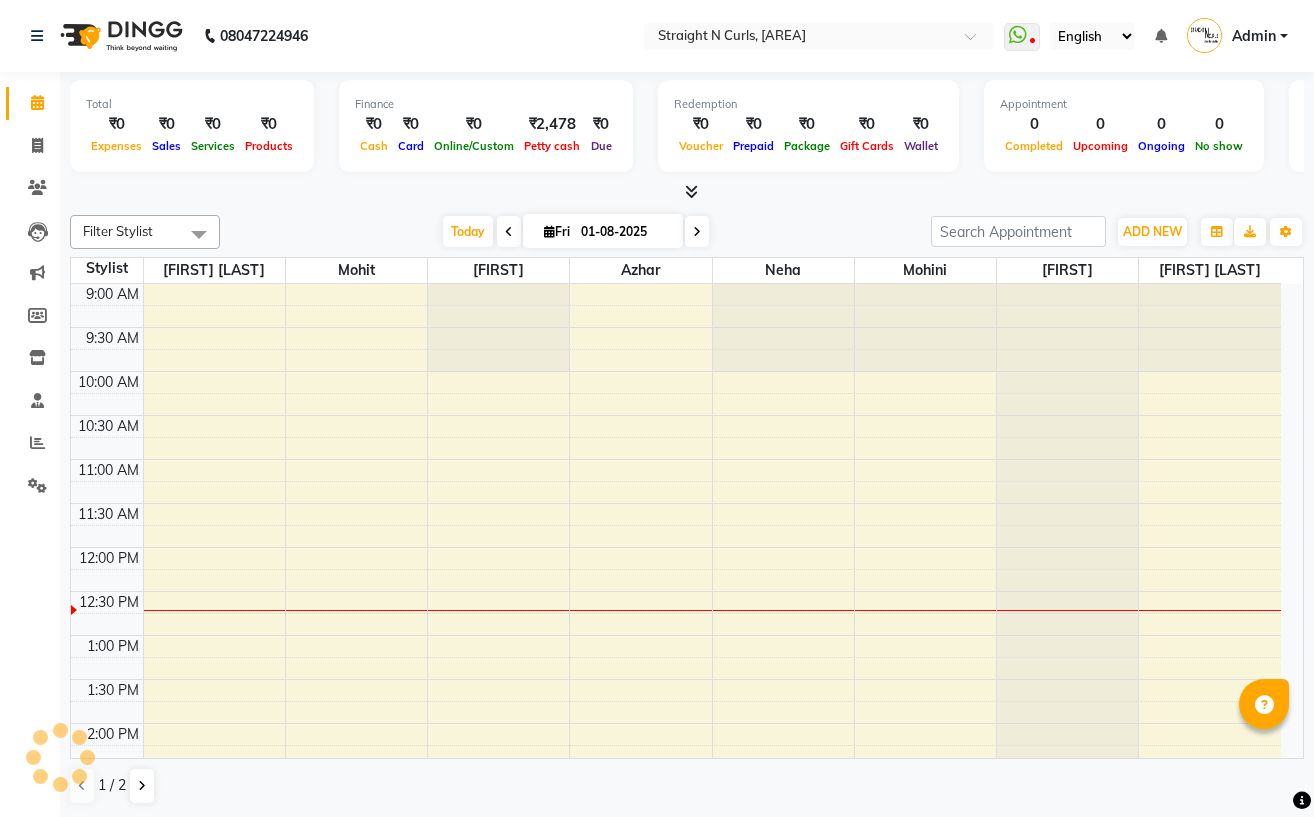 scroll, scrollTop: 0, scrollLeft: 0, axis: both 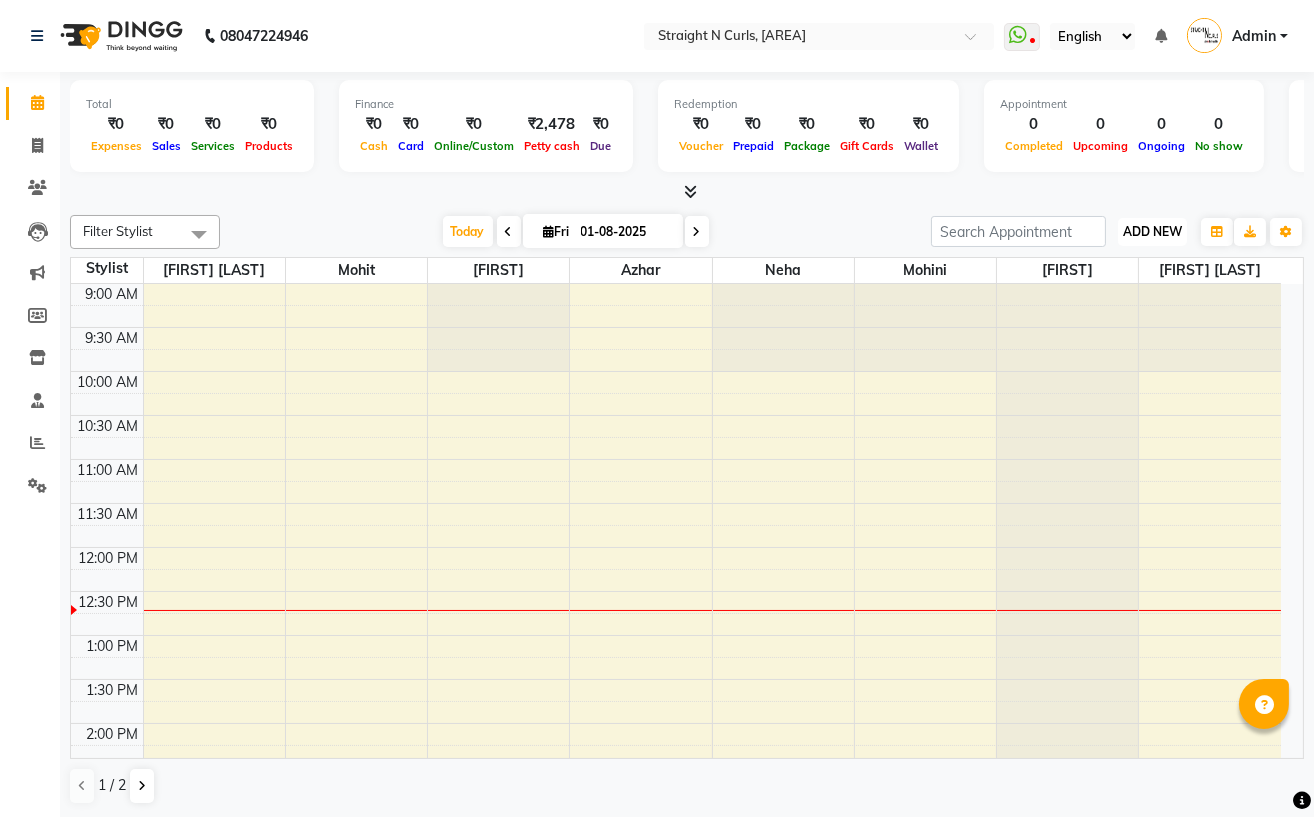 click on "ADD NEW" at bounding box center (1152, 231) 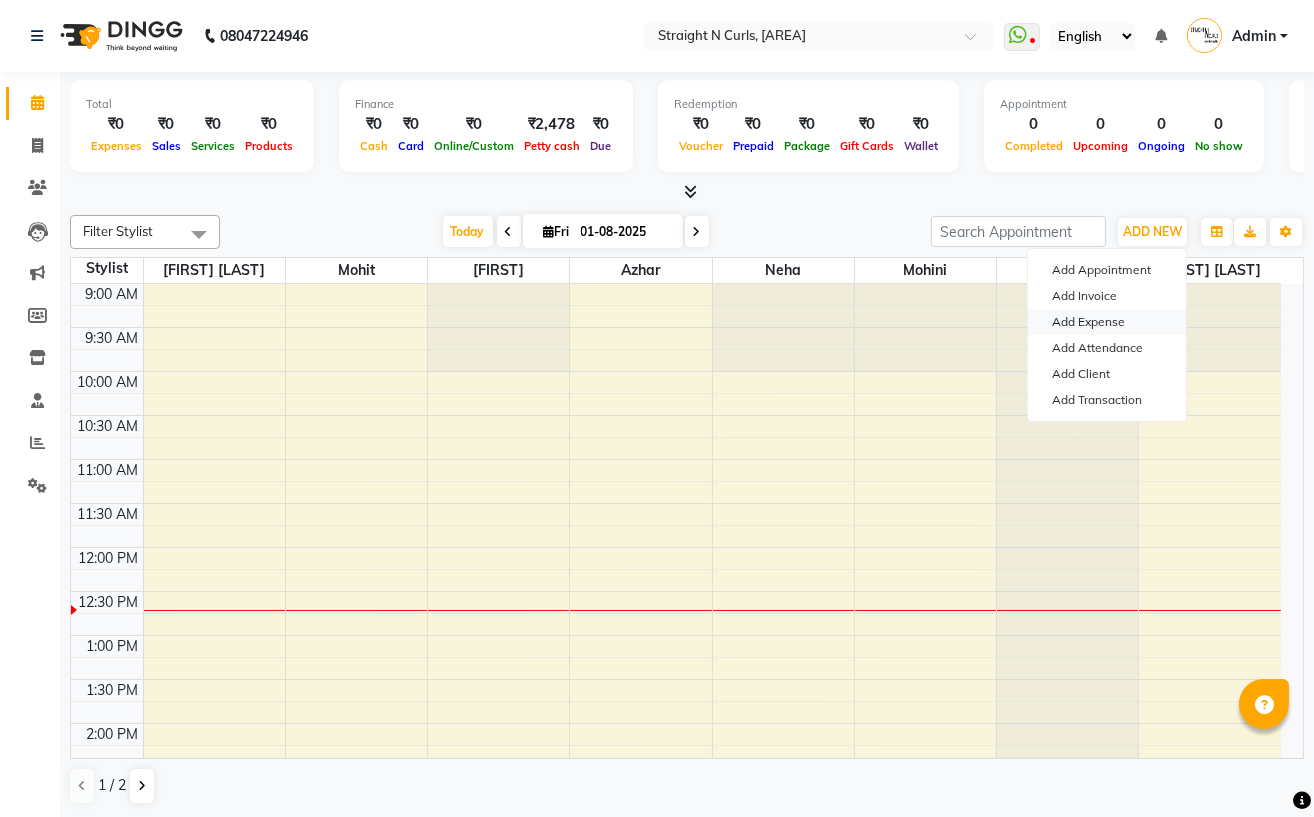 click on "Add Expense" at bounding box center (1107, 322) 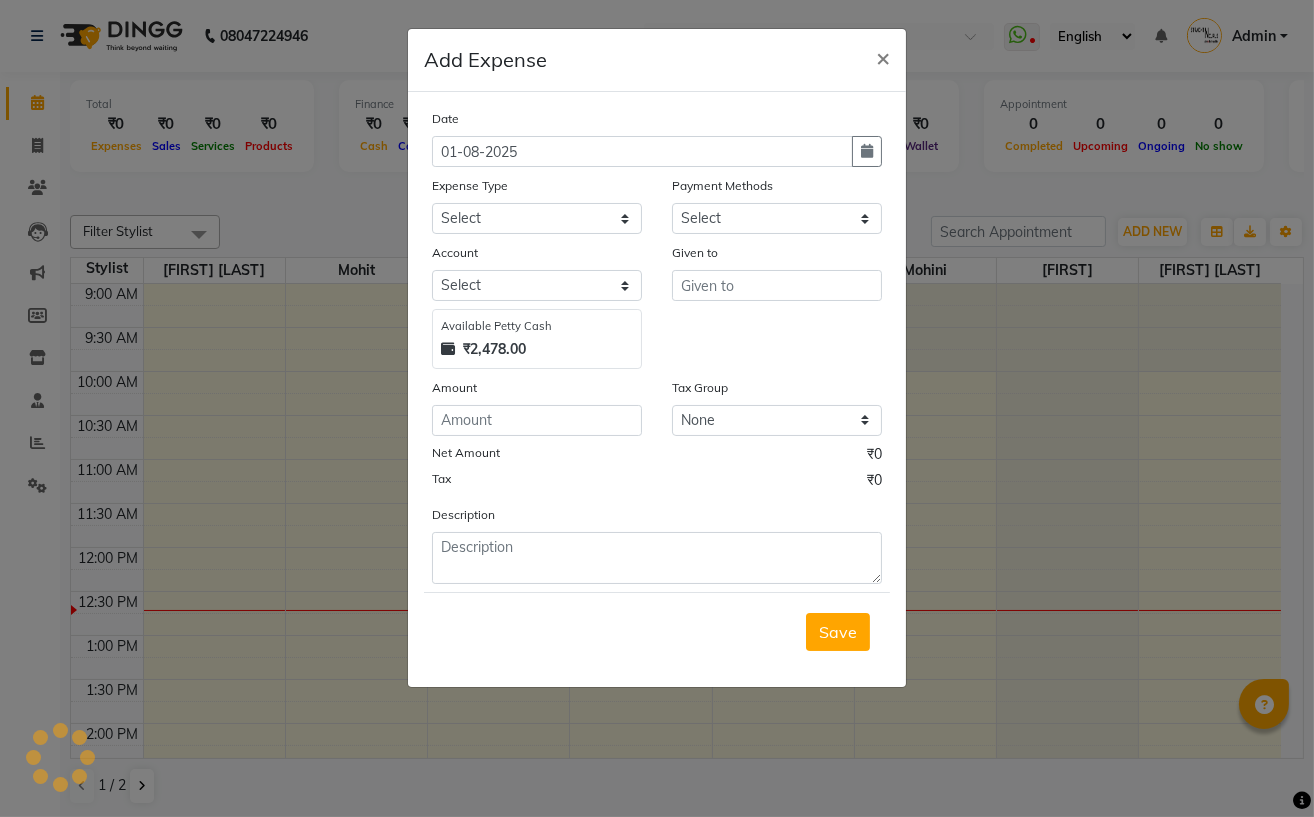 select on "1" 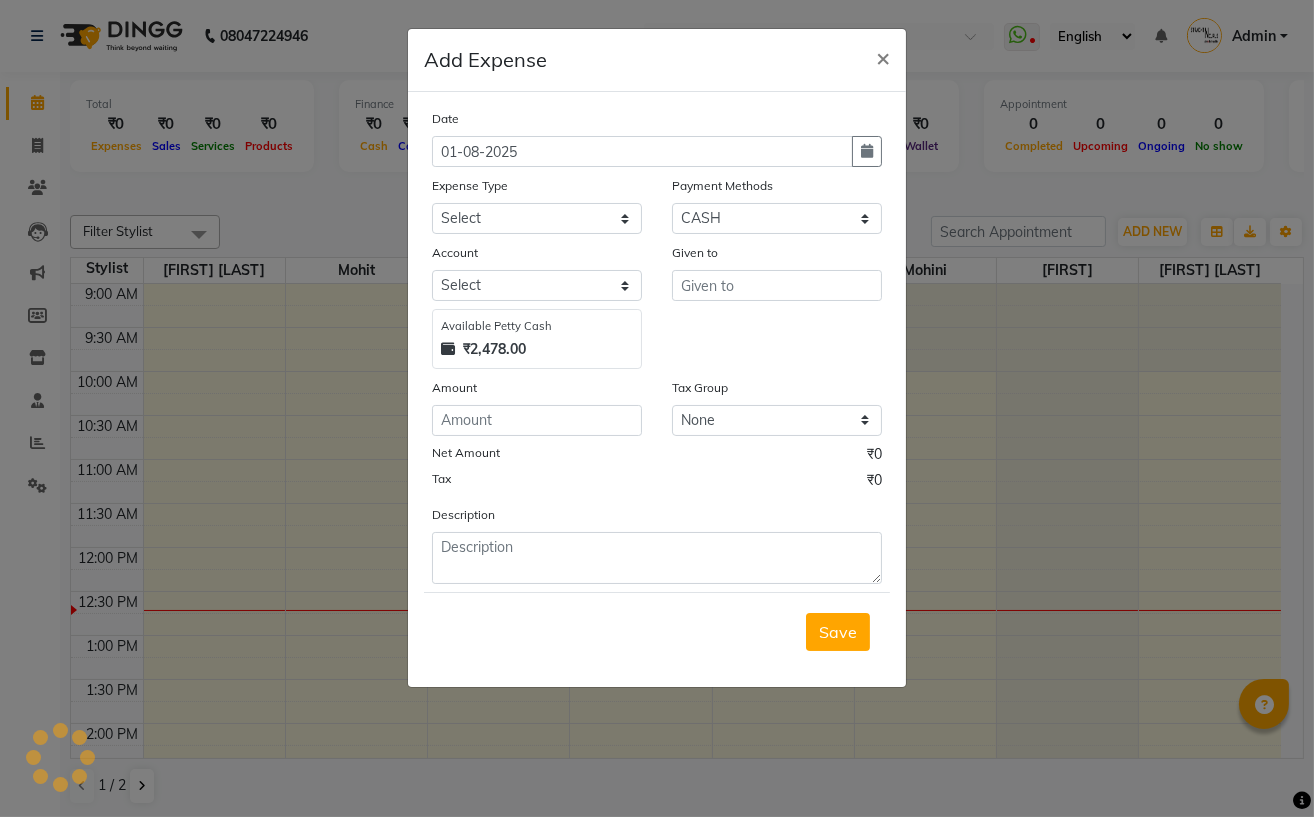 select on "6102" 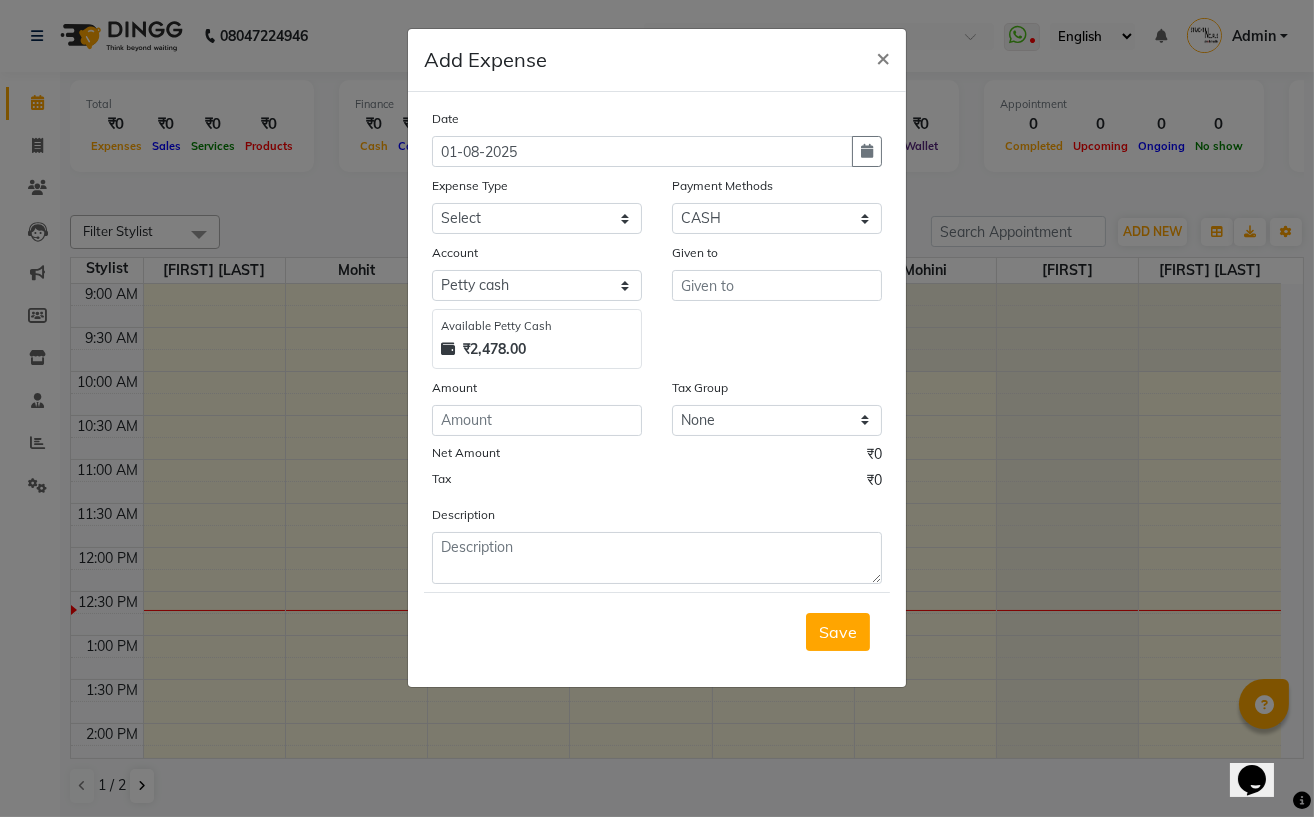 scroll, scrollTop: 0, scrollLeft: 0, axis: both 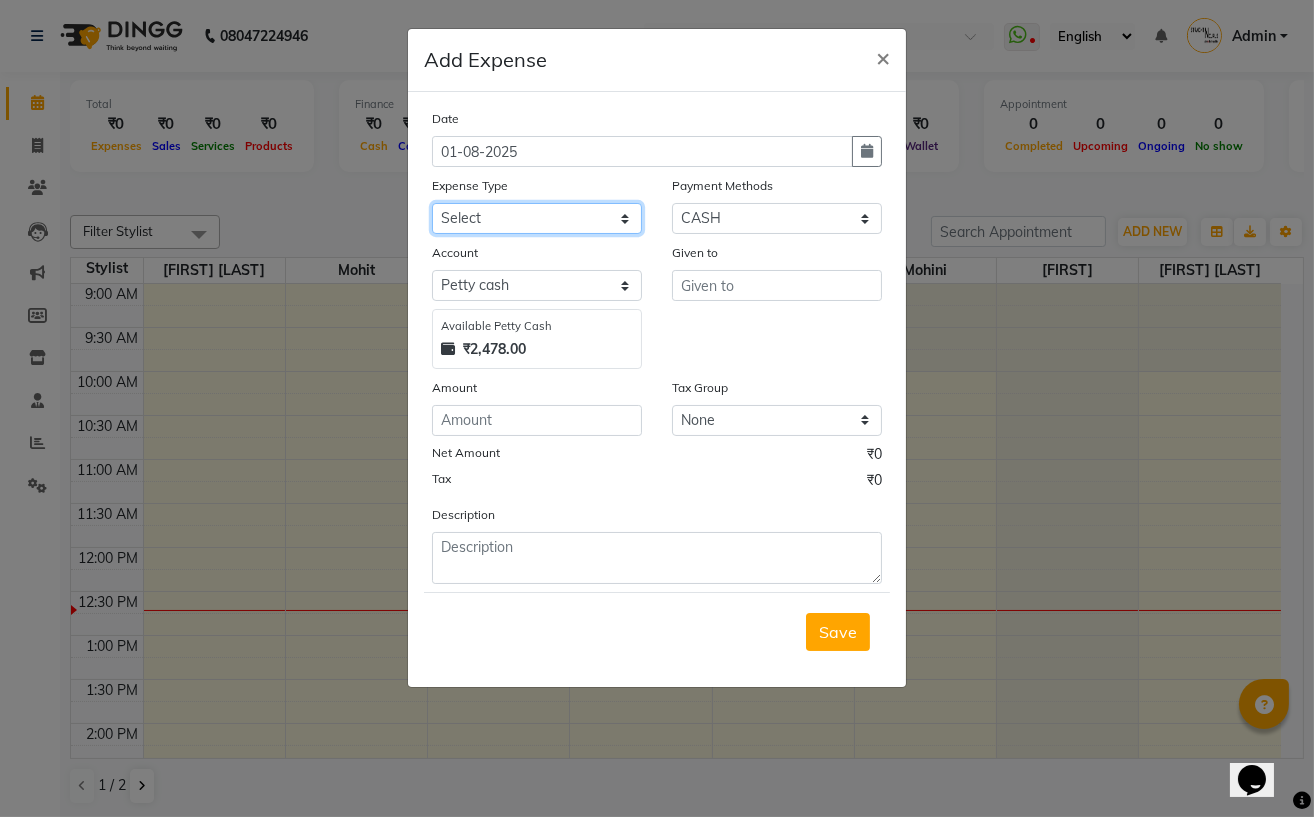 drag, startPoint x: 517, startPoint y: 218, endPoint x: 519, endPoint y: 232, distance: 14.142136 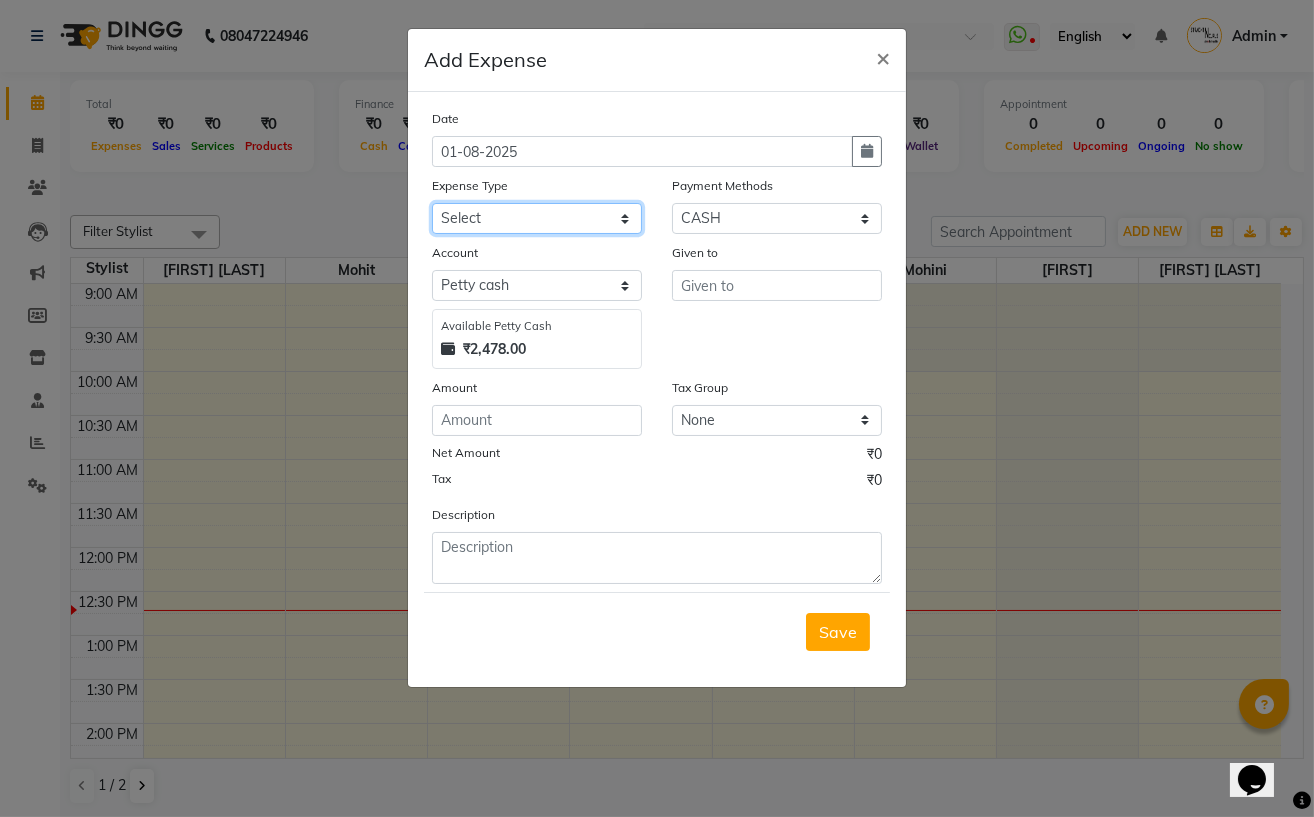 select on "18826" 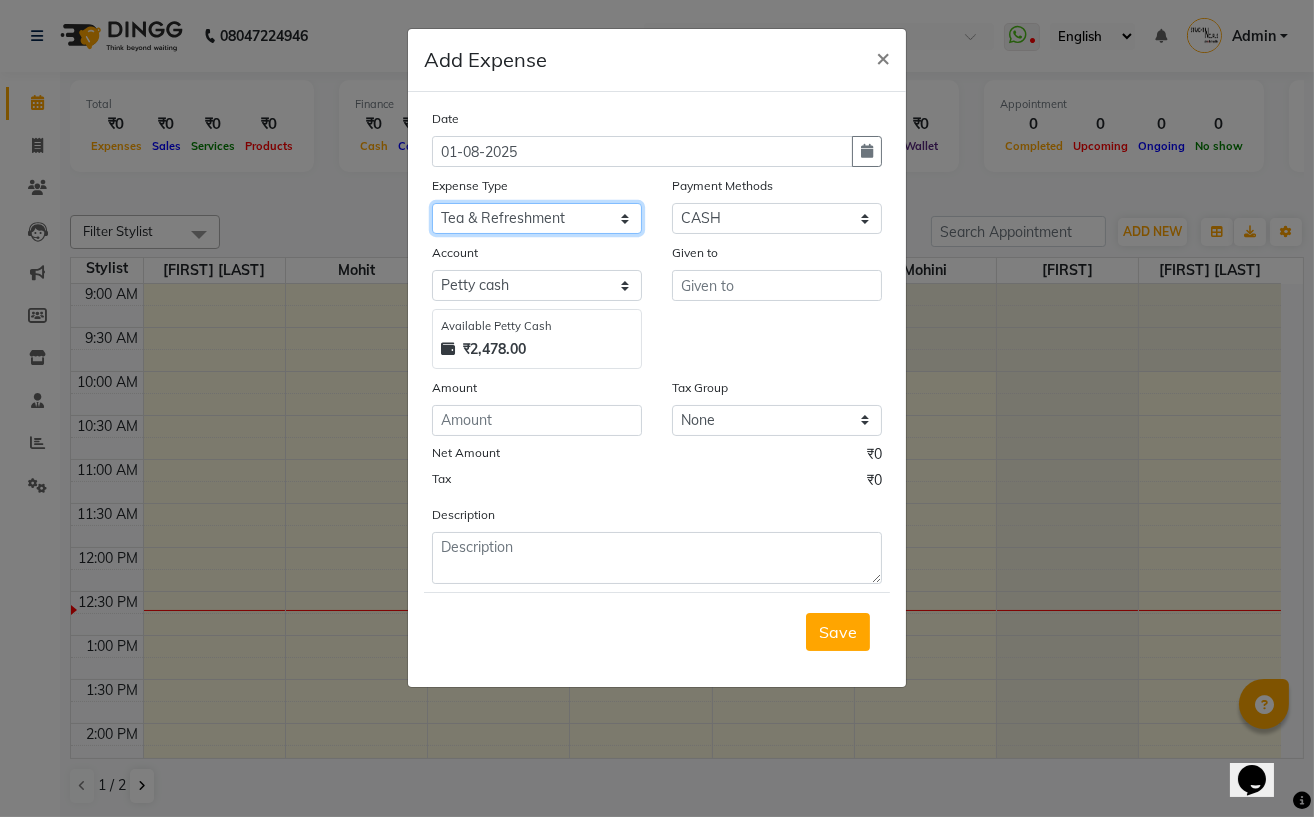 click on "Select Advance Salary Cash transfer to bank Client Snacks Electricity Fuel Incentive Maintenance Marketing Miscellaneous Pantry Product Rent Salary Staff Snacks Tea & Refreshment tip towel salary" 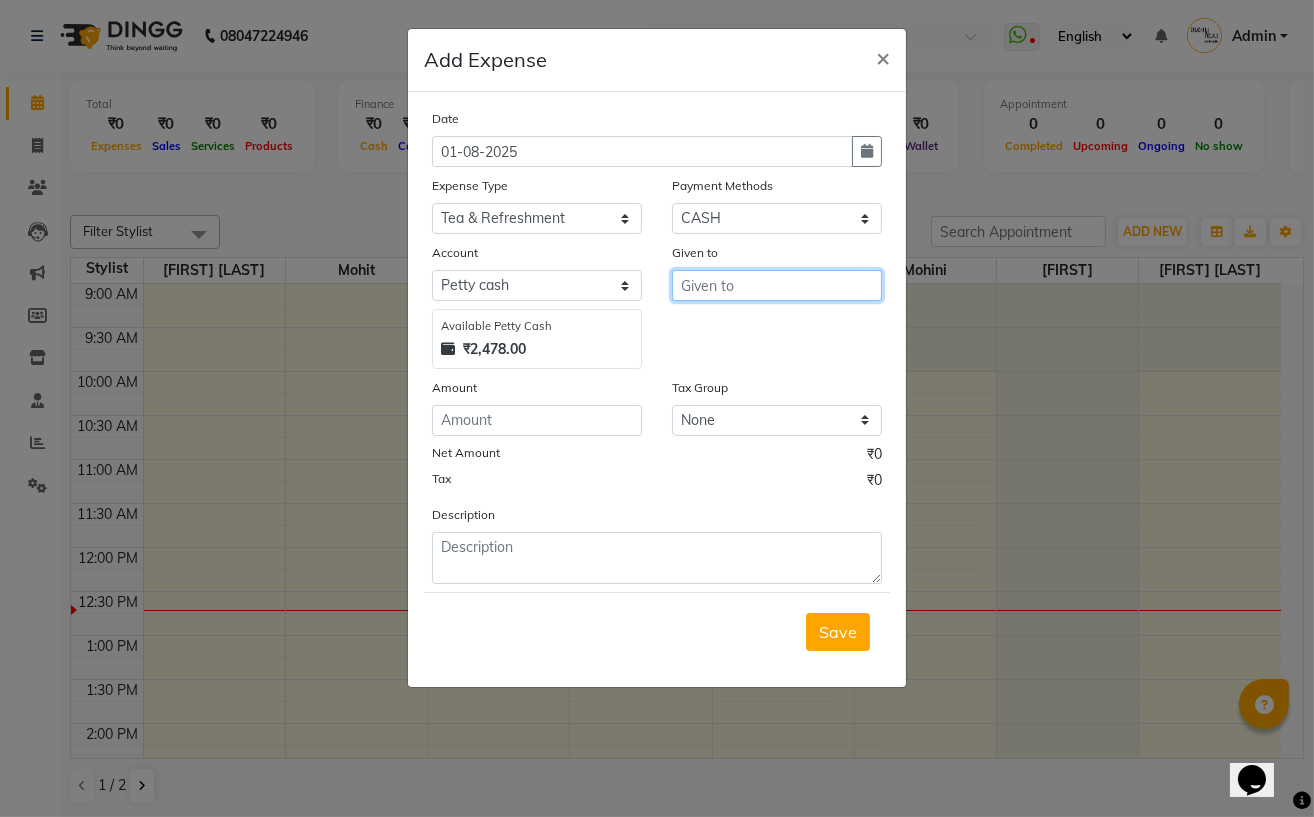 click at bounding box center (777, 285) 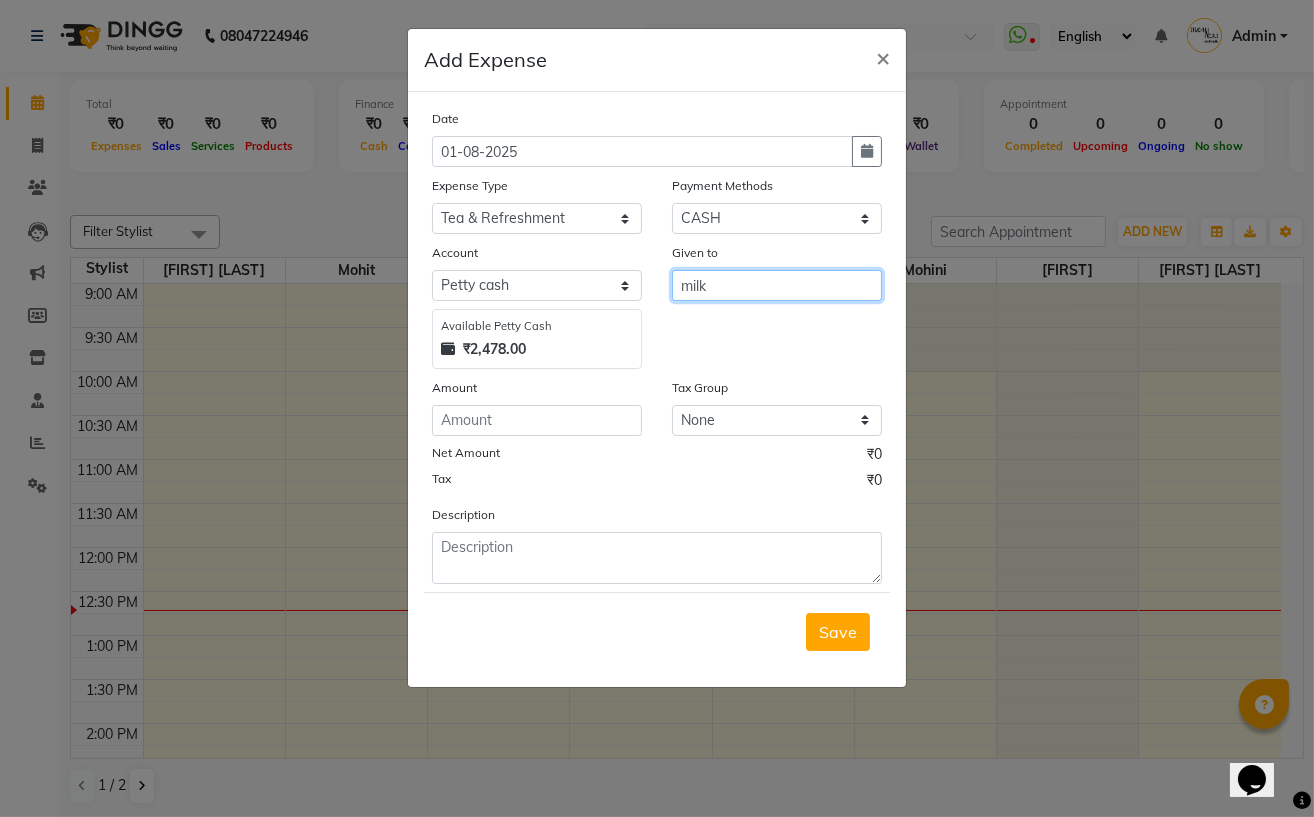 type on "milk" 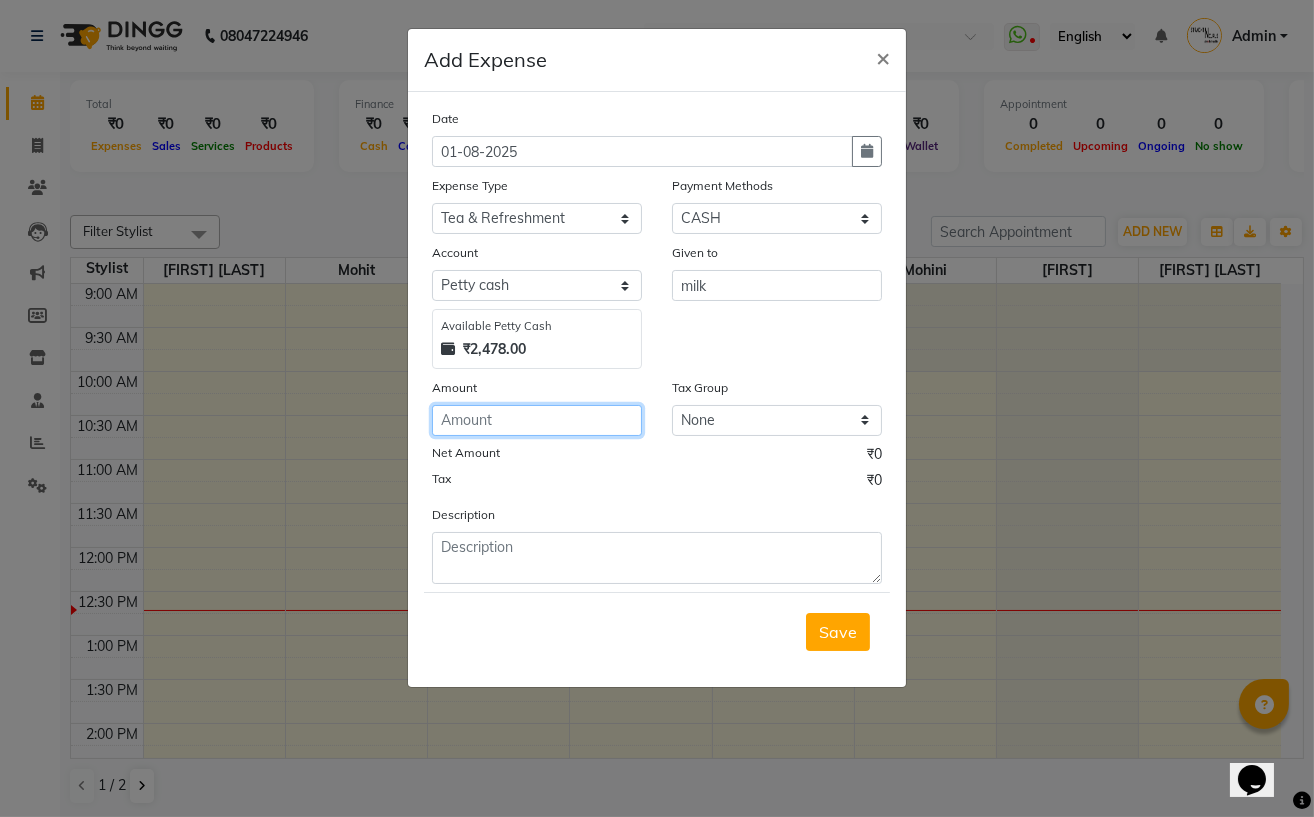 click 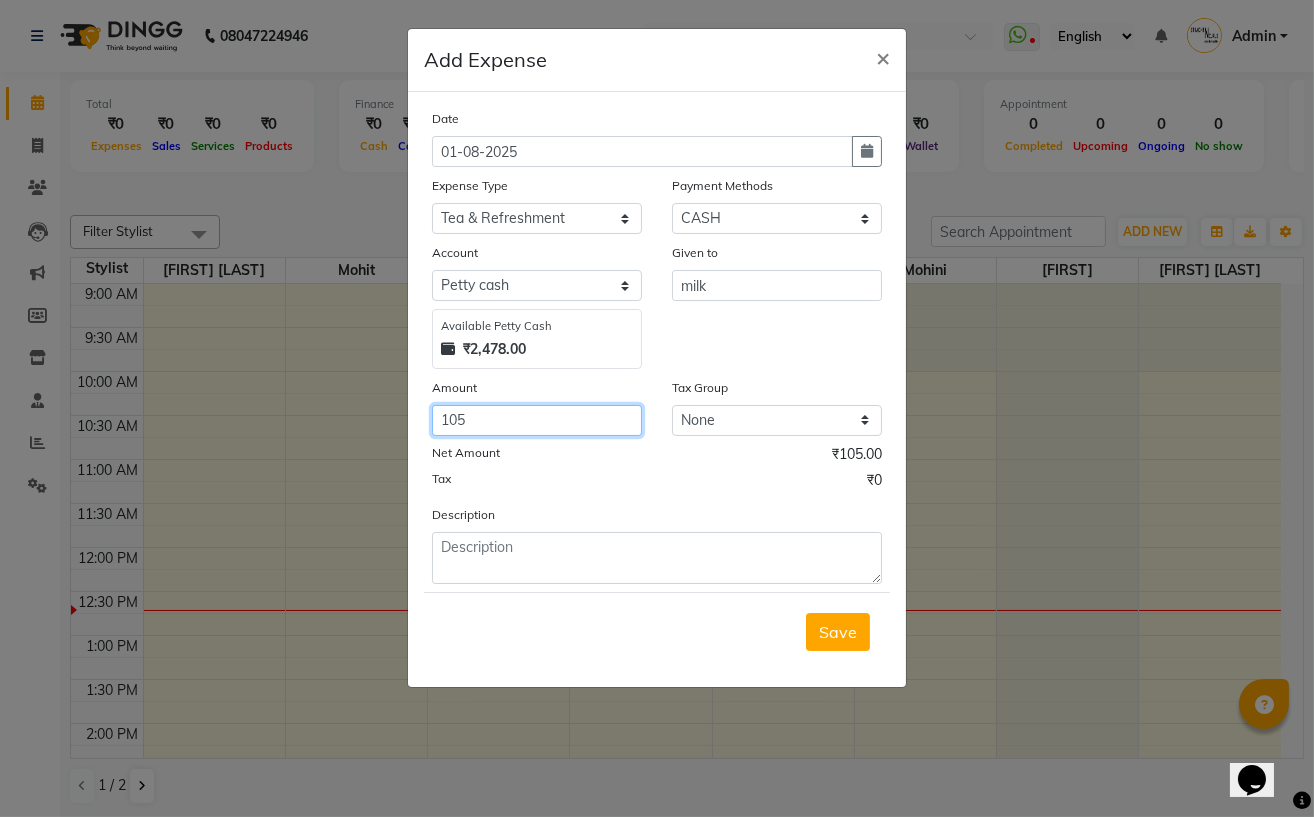 type on "105" 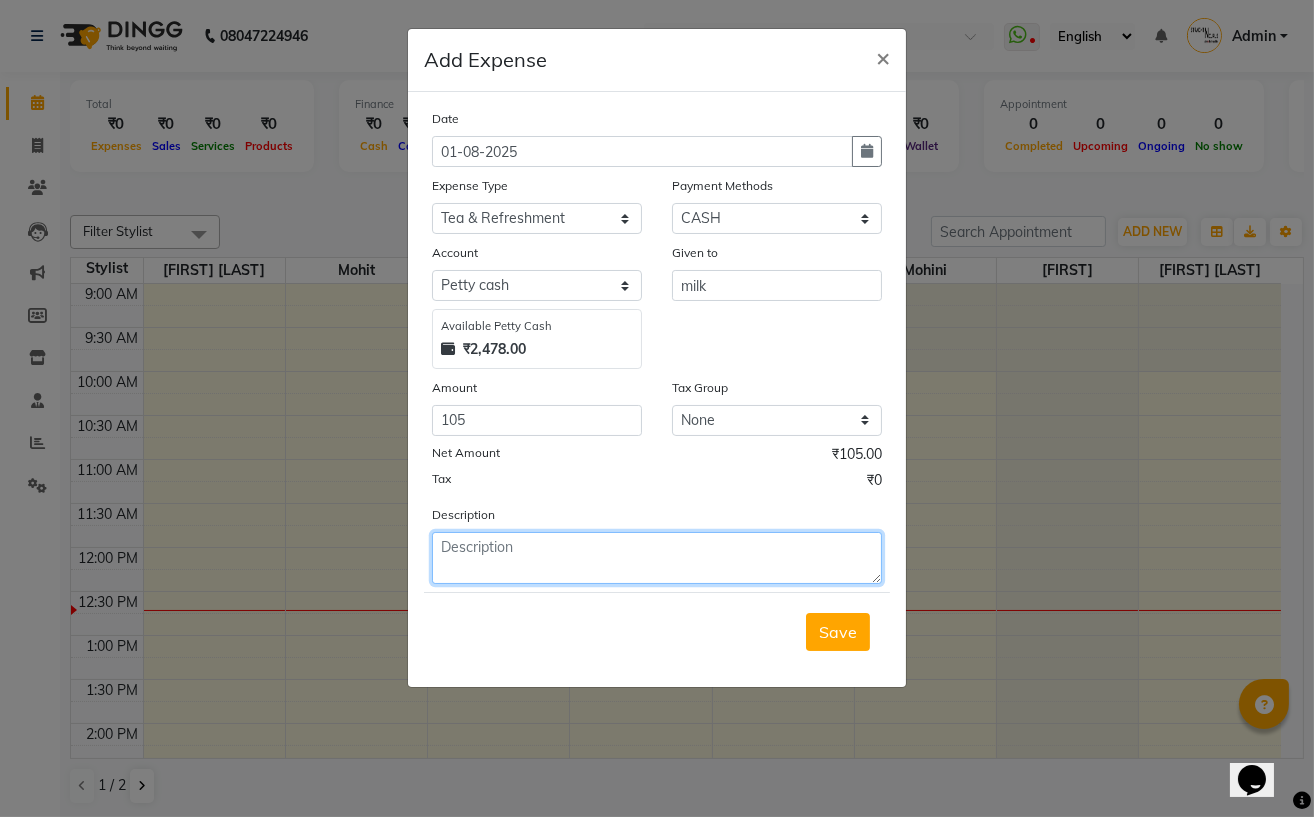click 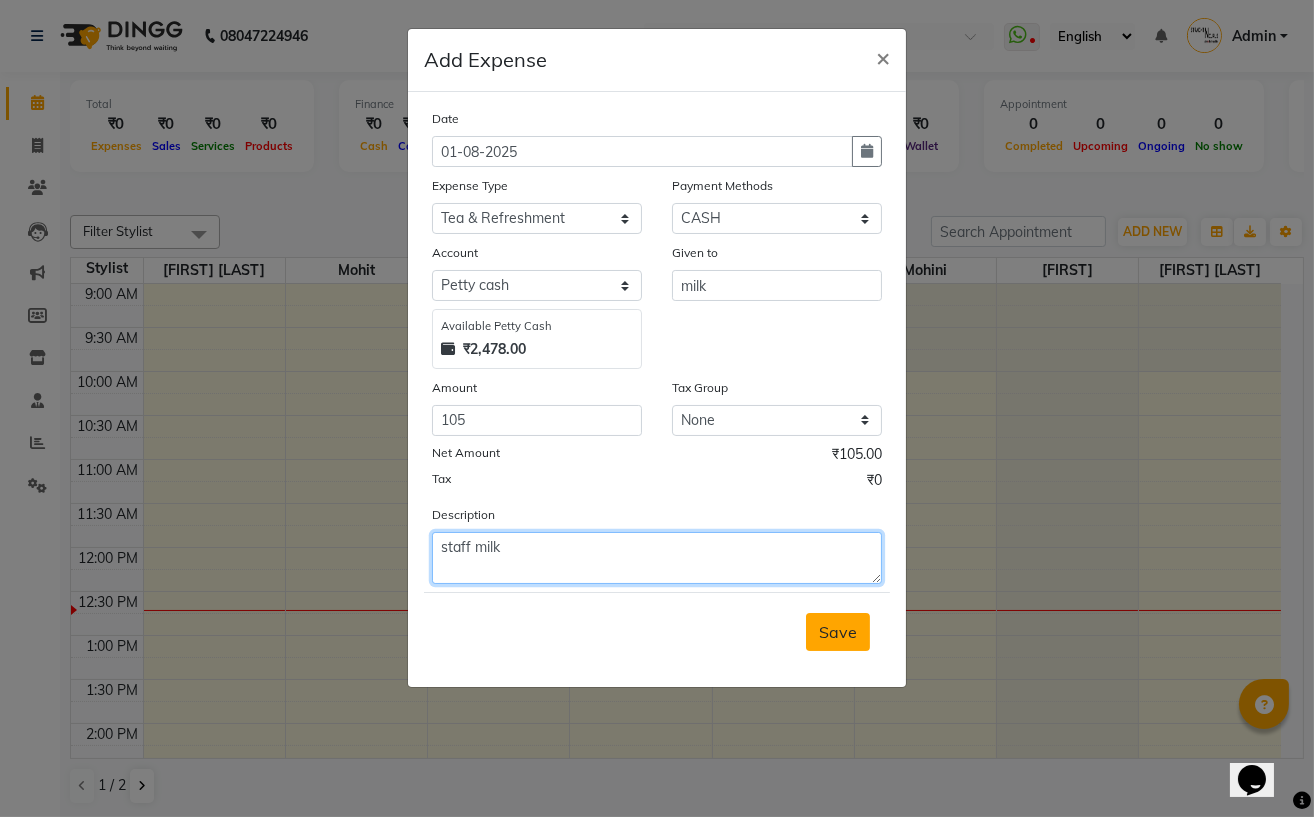 type on "staff milk" 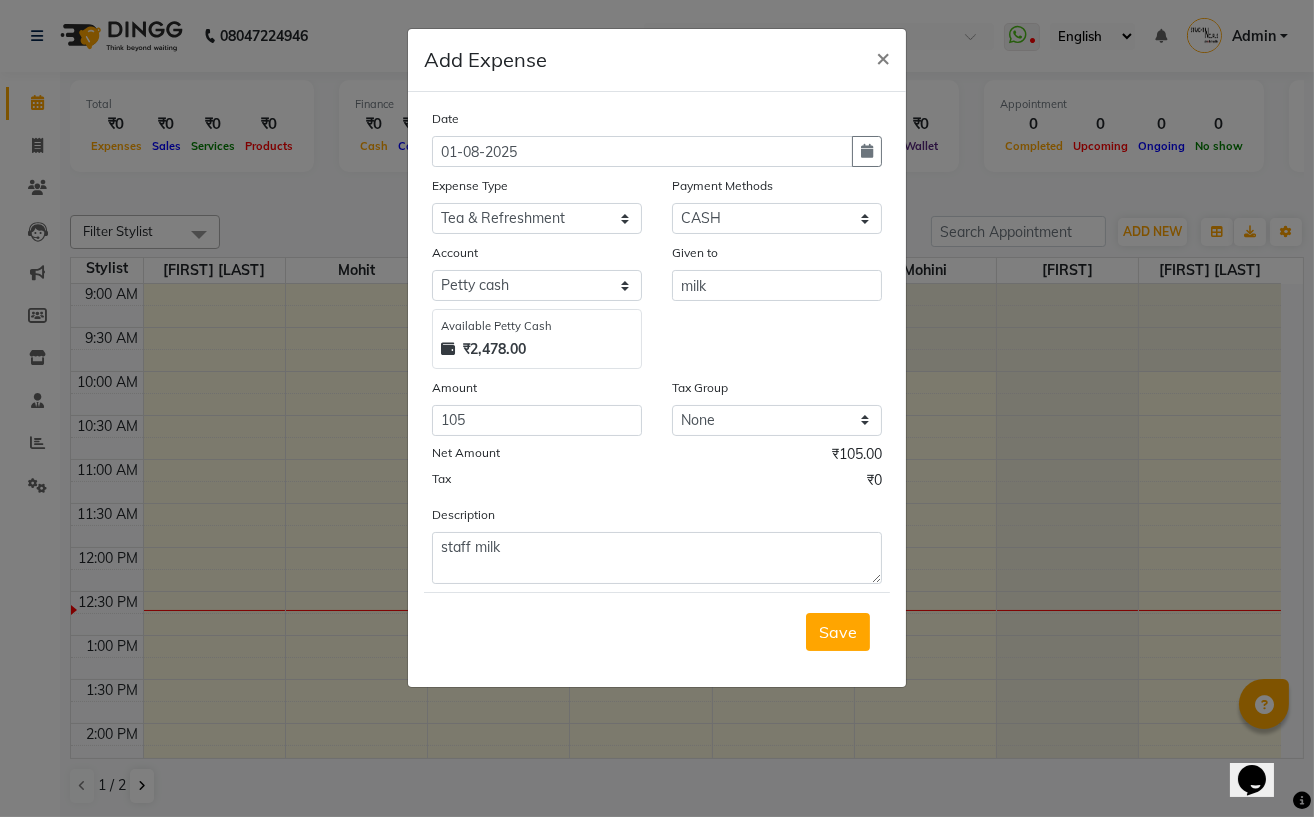 click on "Save" at bounding box center (838, 632) 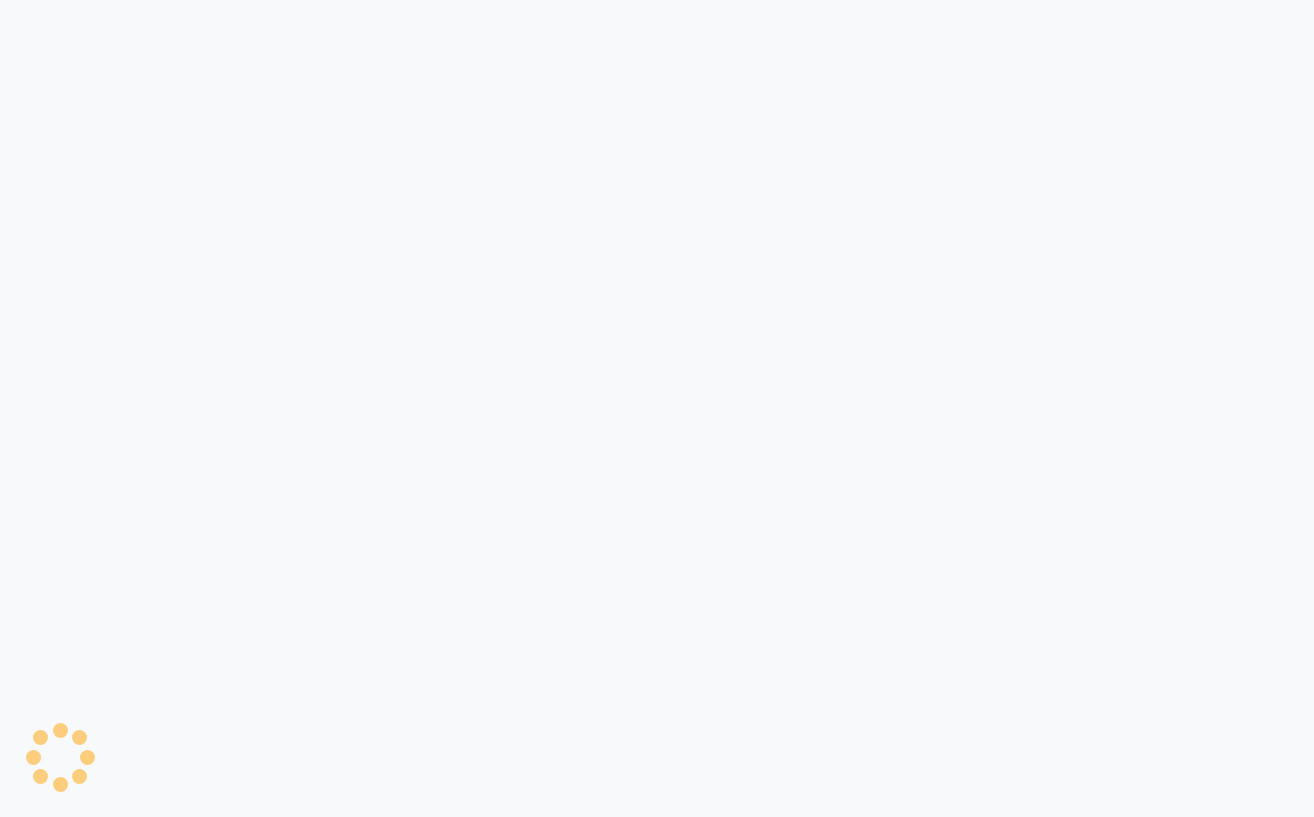 scroll, scrollTop: 0, scrollLeft: 0, axis: both 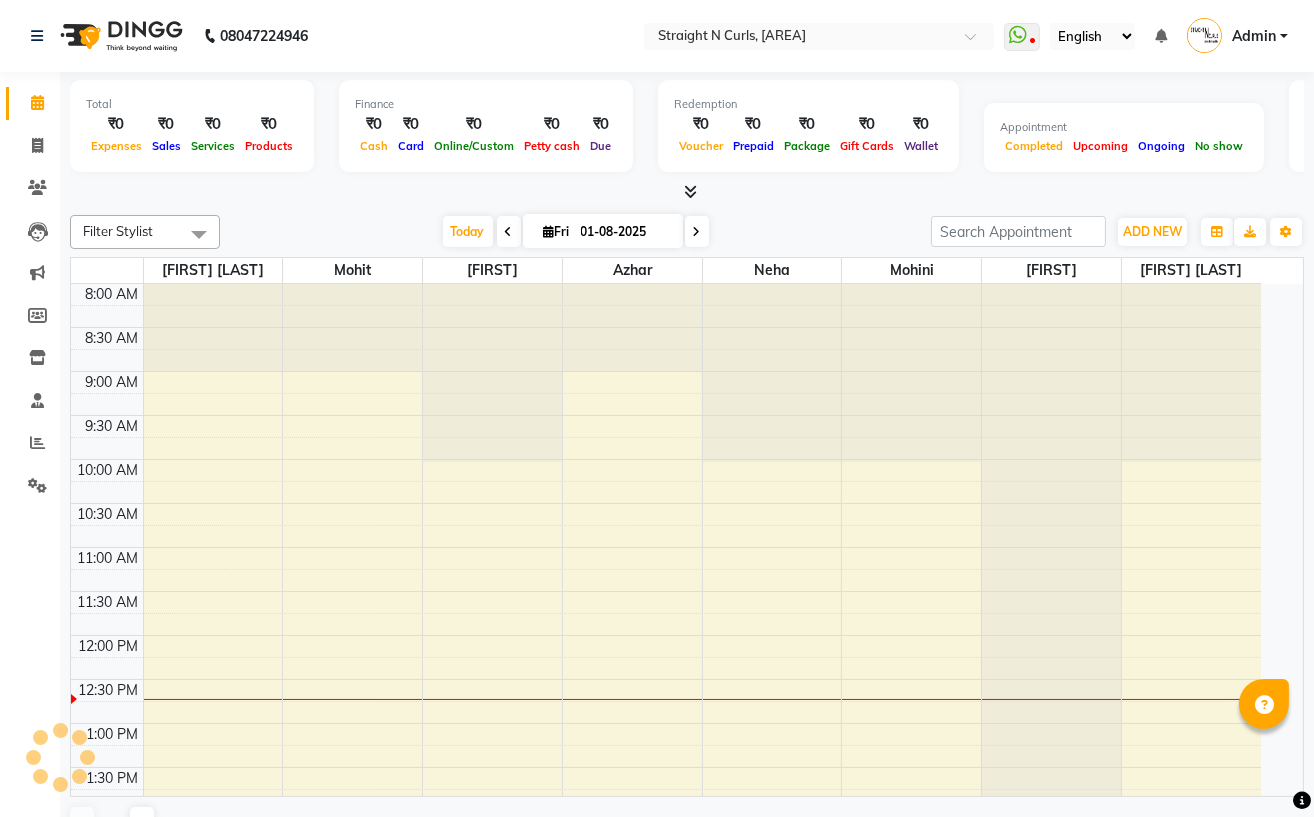 select on "en" 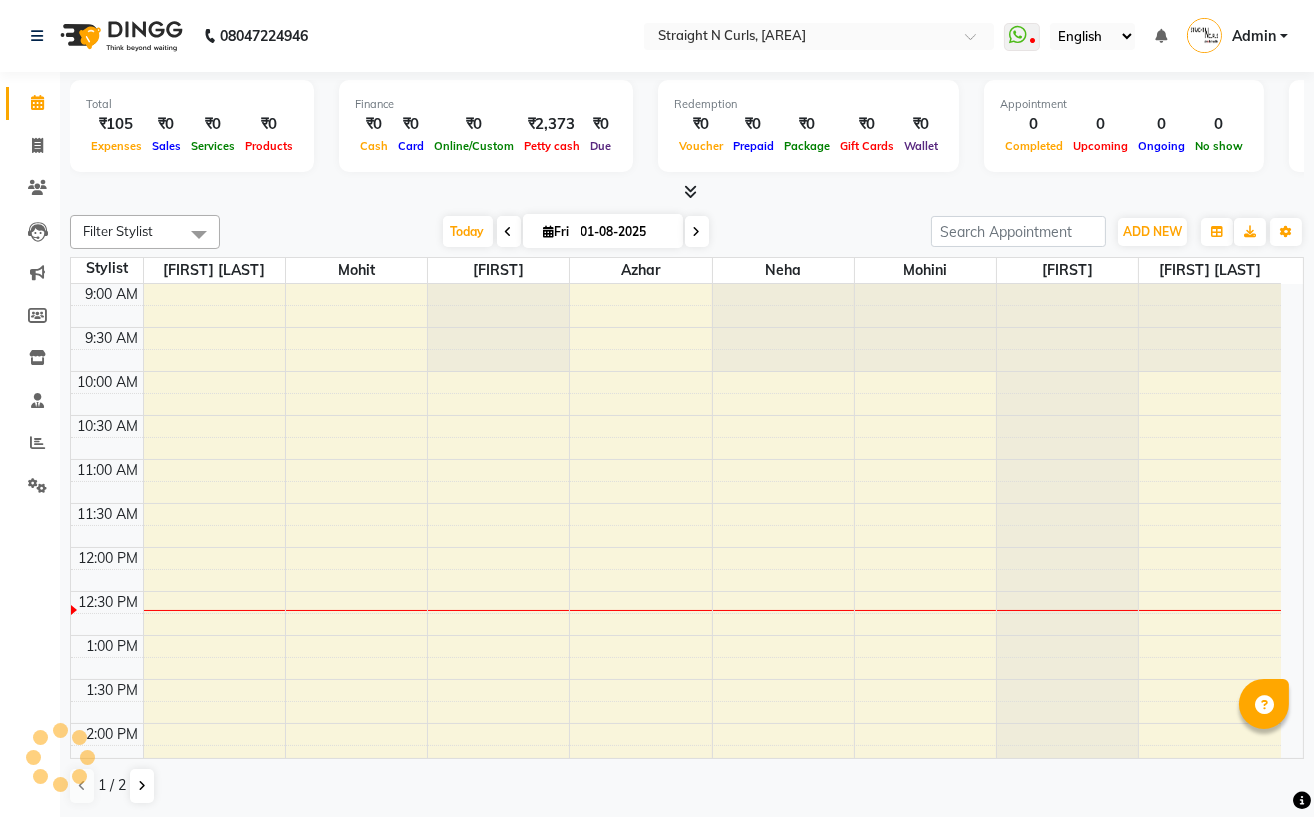 scroll, scrollTop: 0, scrollLeft: 0, axis: both 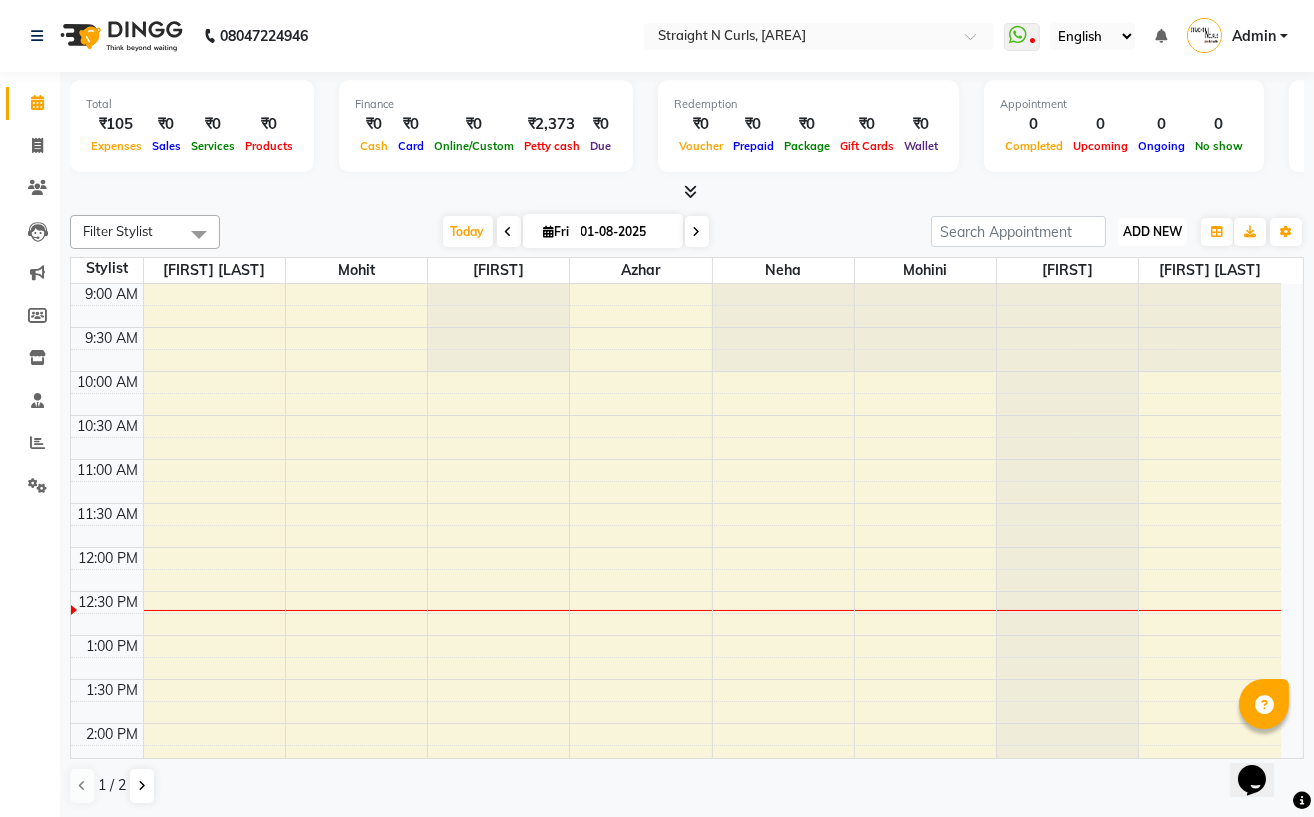 click on "ADD NEW" at bounding box center [1152, 231] 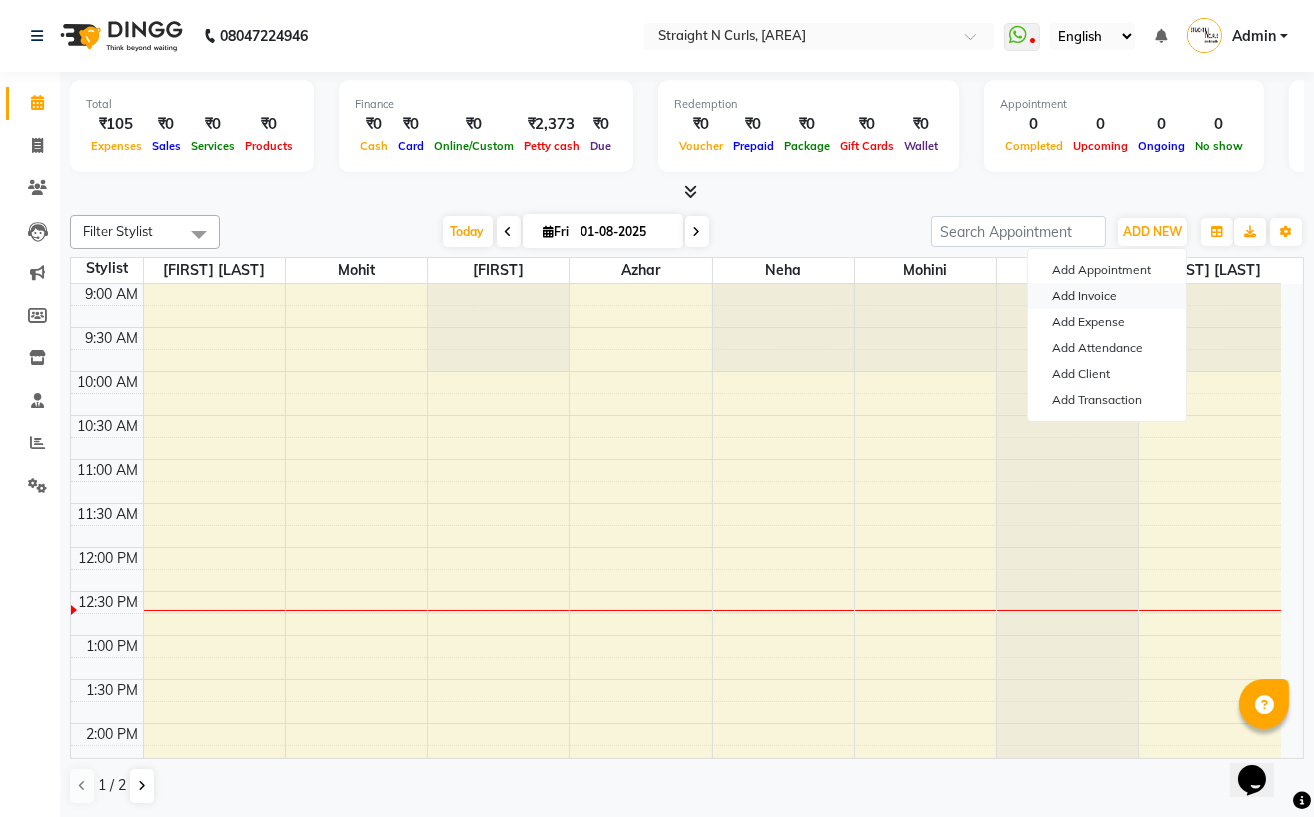 click on "Add Invoice" at bounding box center (1107, 296) 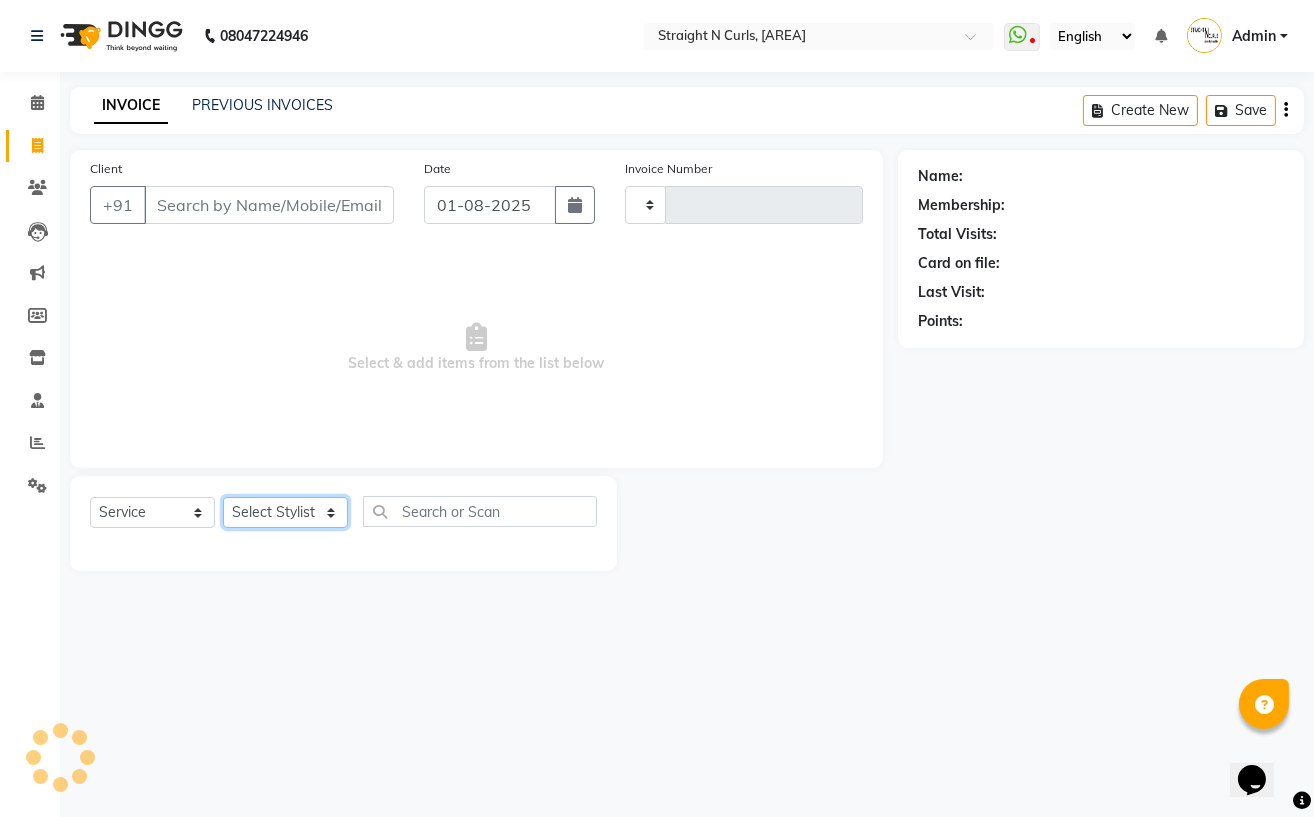 click on "Select Stylist" 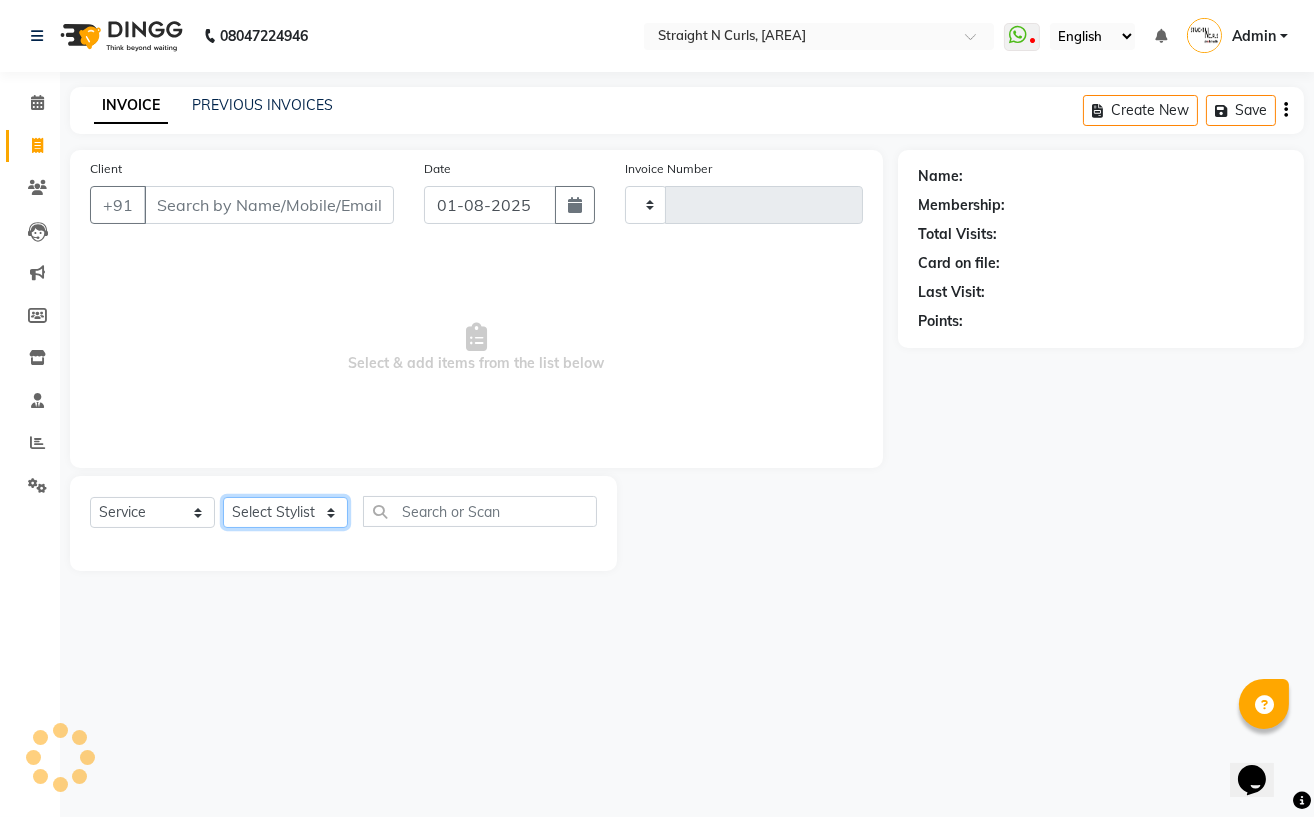 type on "0798" 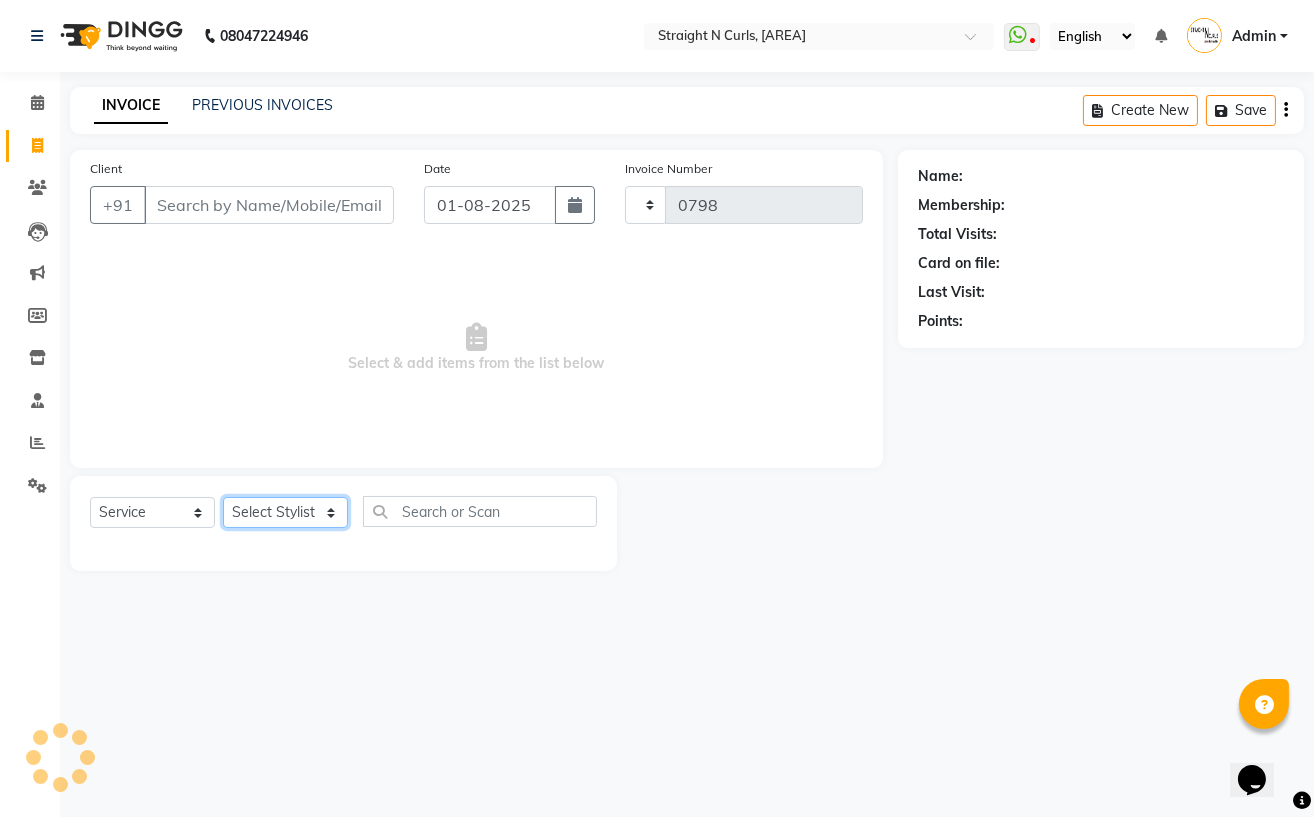 select on "7039" 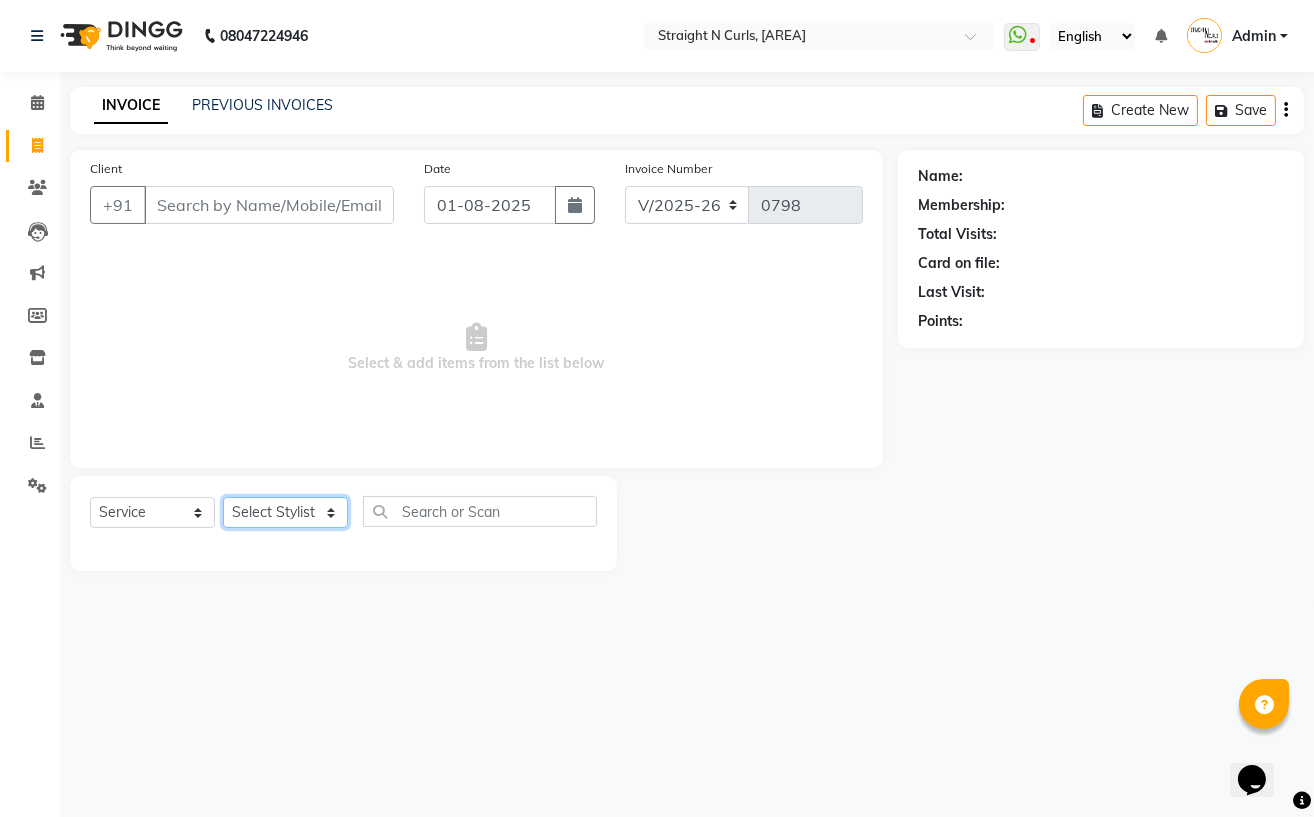 select on "61431" 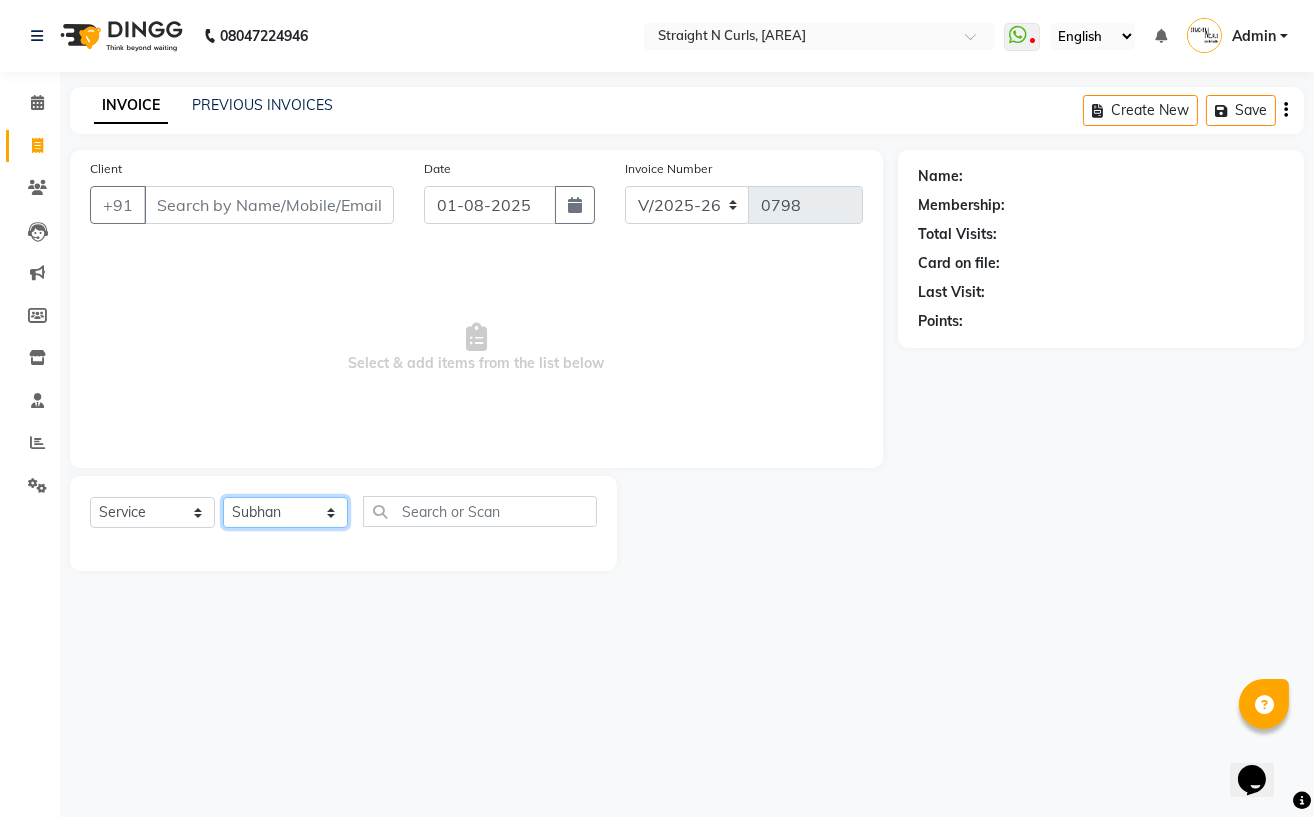 click on "Select Stylist Astha Azhar Gautam Kamboj Mohini Mohit Neha Paras Kamboj parvez pooja rawat Rashmi Subhan" 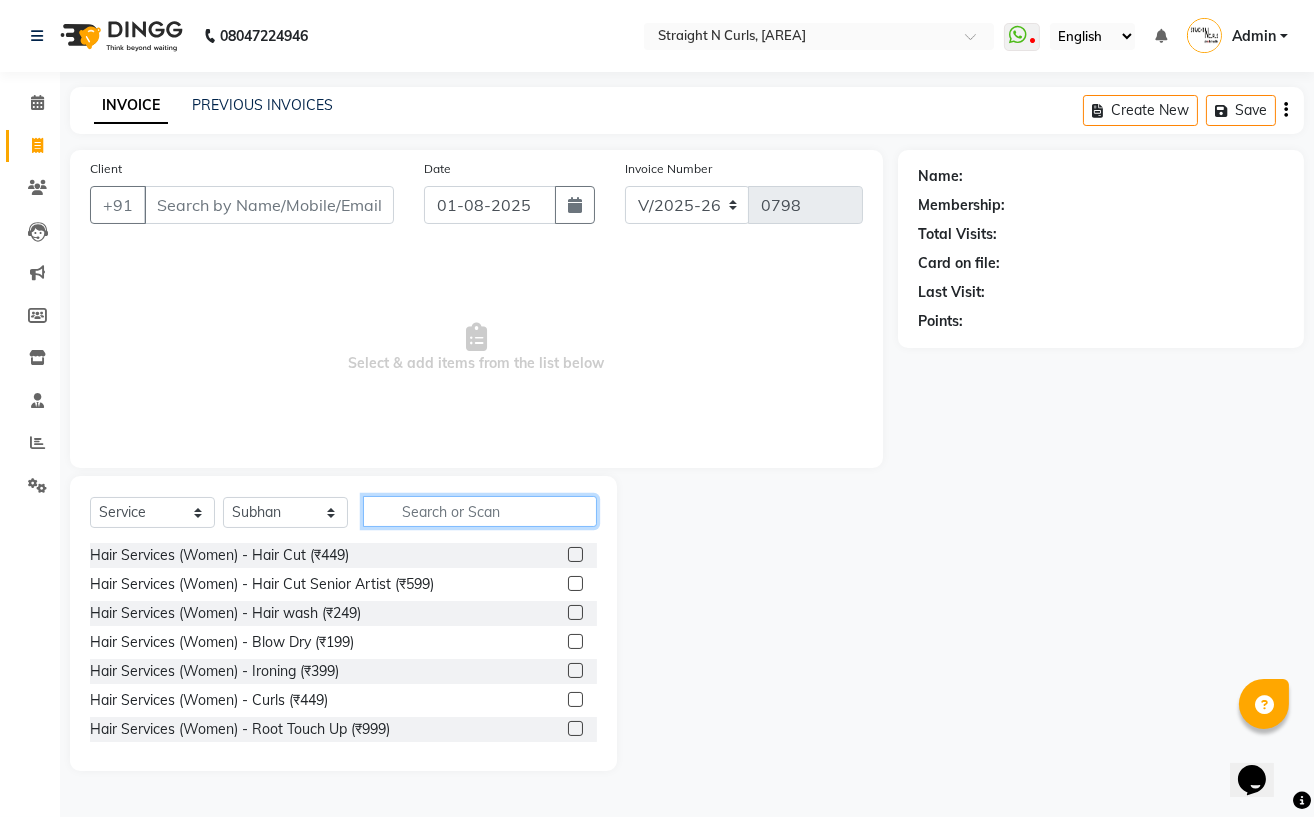 click 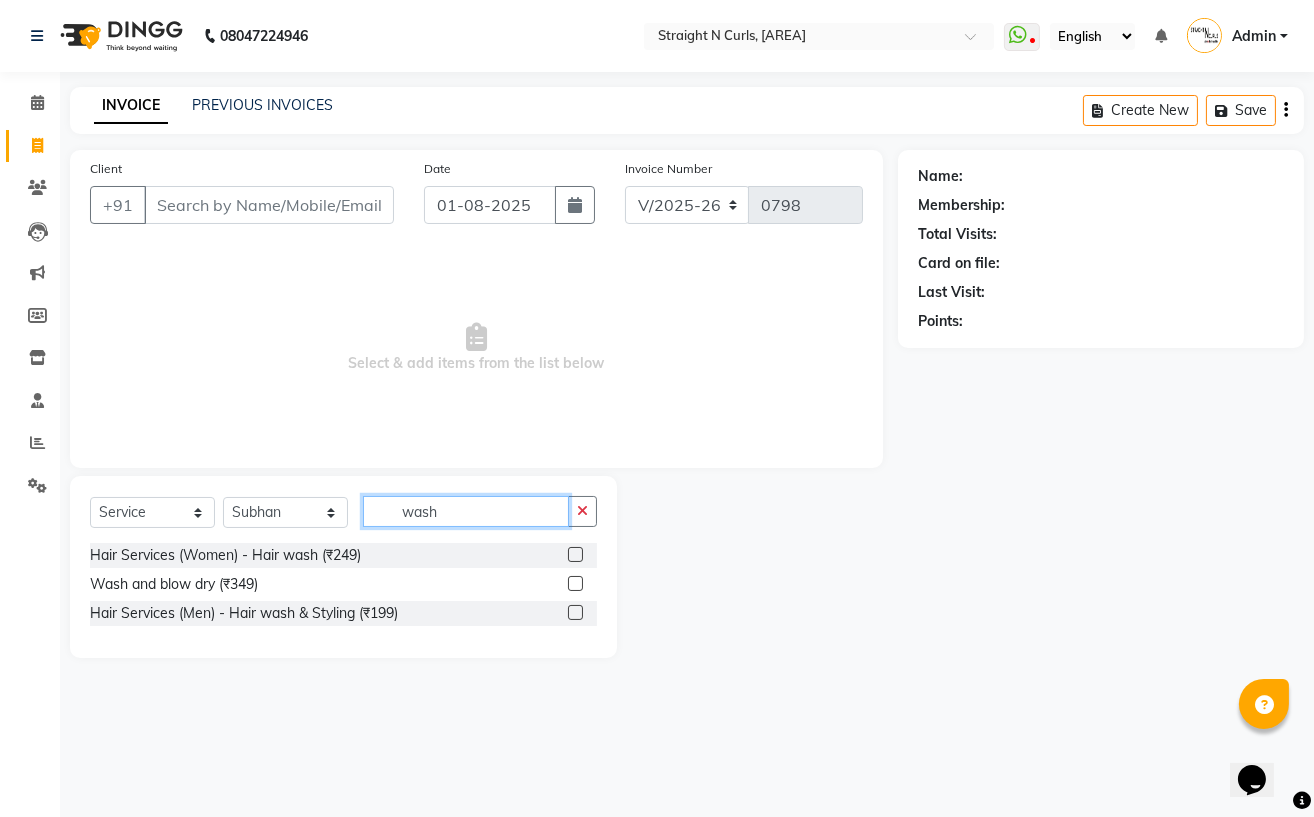 type on "wash" 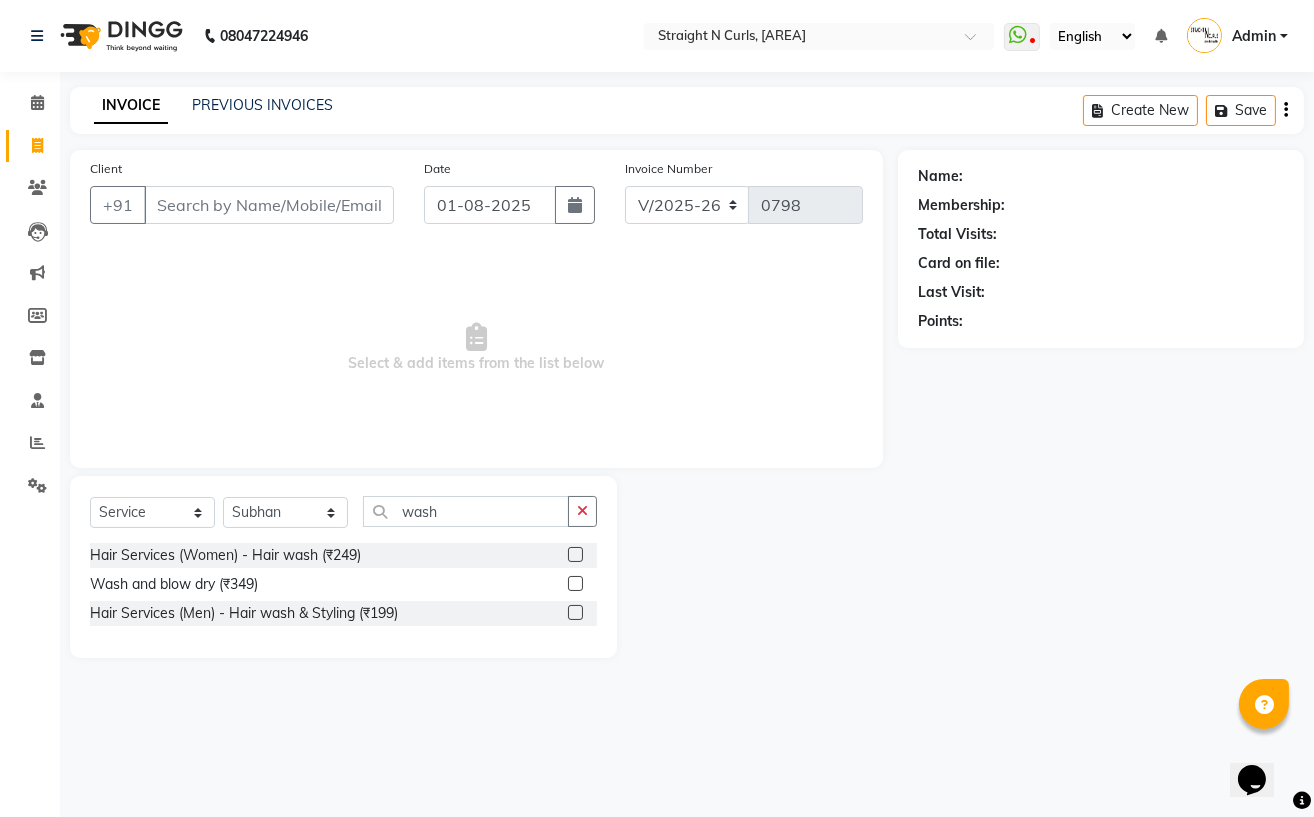 click 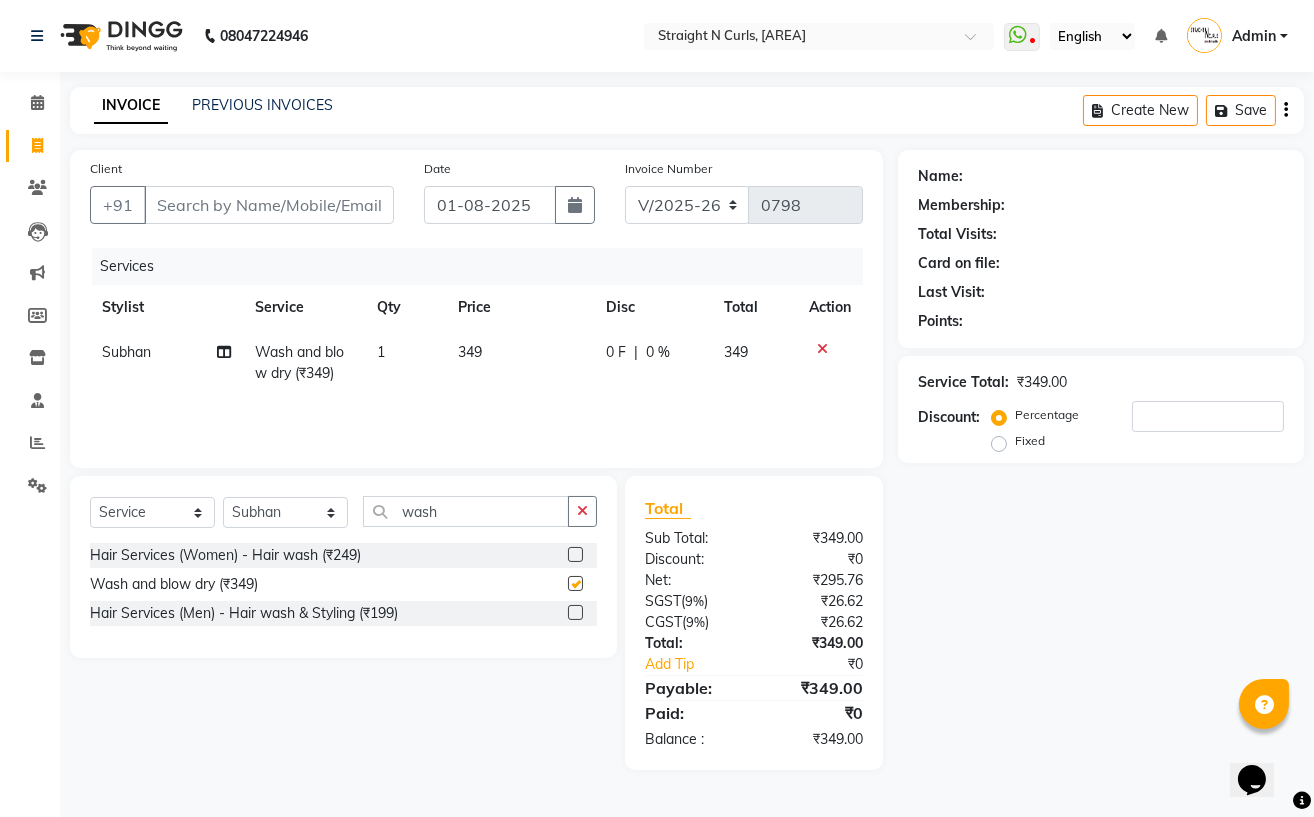 checkbox on "false" 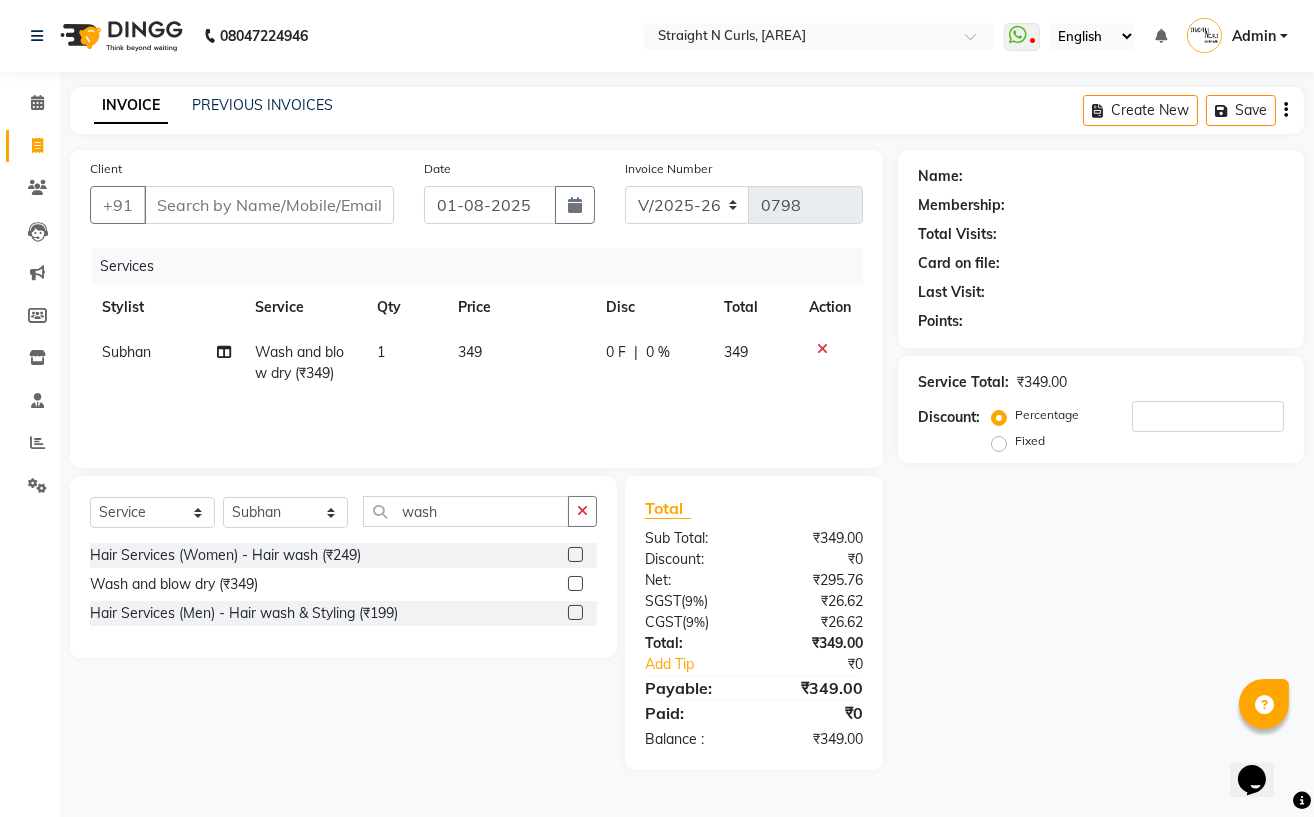 click on "349" 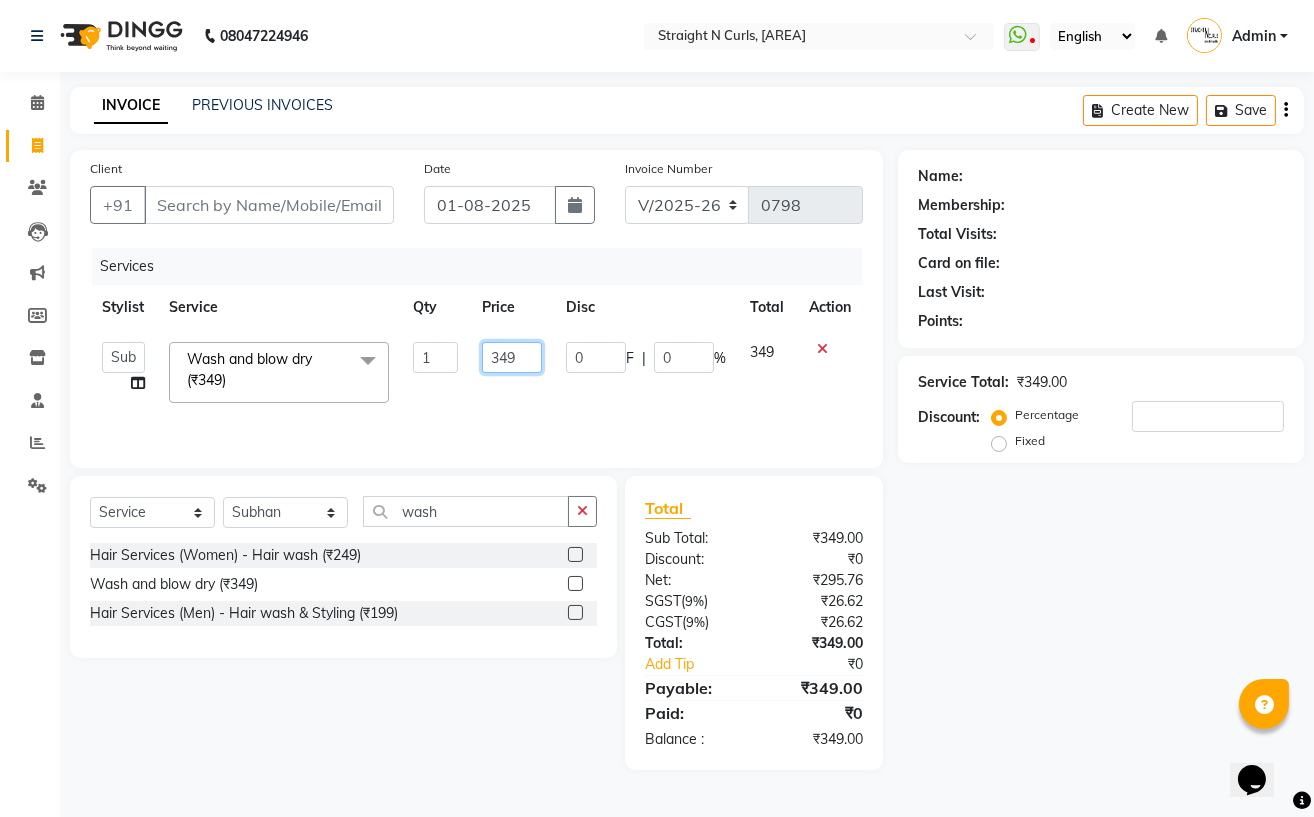 click on "349" 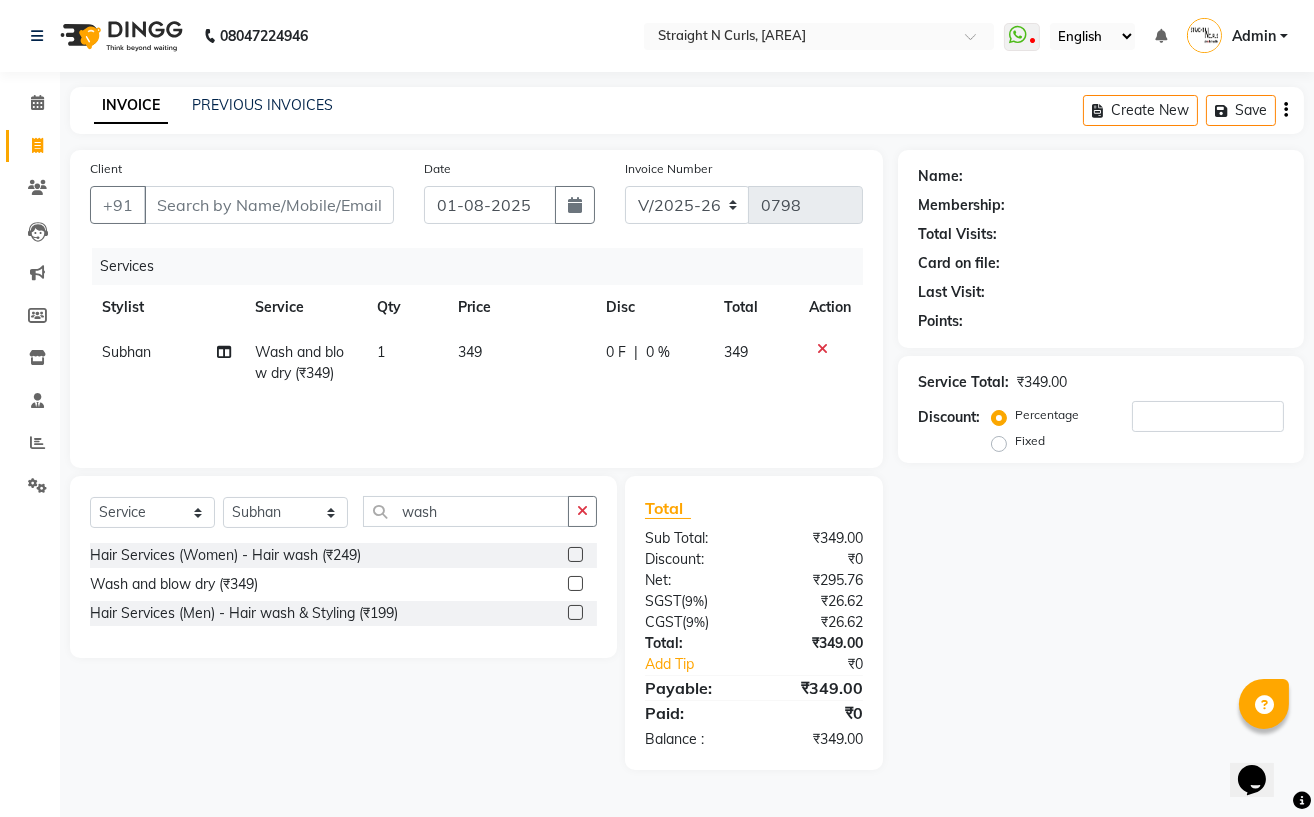click on "Name: Membership: Total Visits: Card on file: Last Visit:  Points:  Service Total:  ₹349.00  Discount:  Percentage   Fixed" 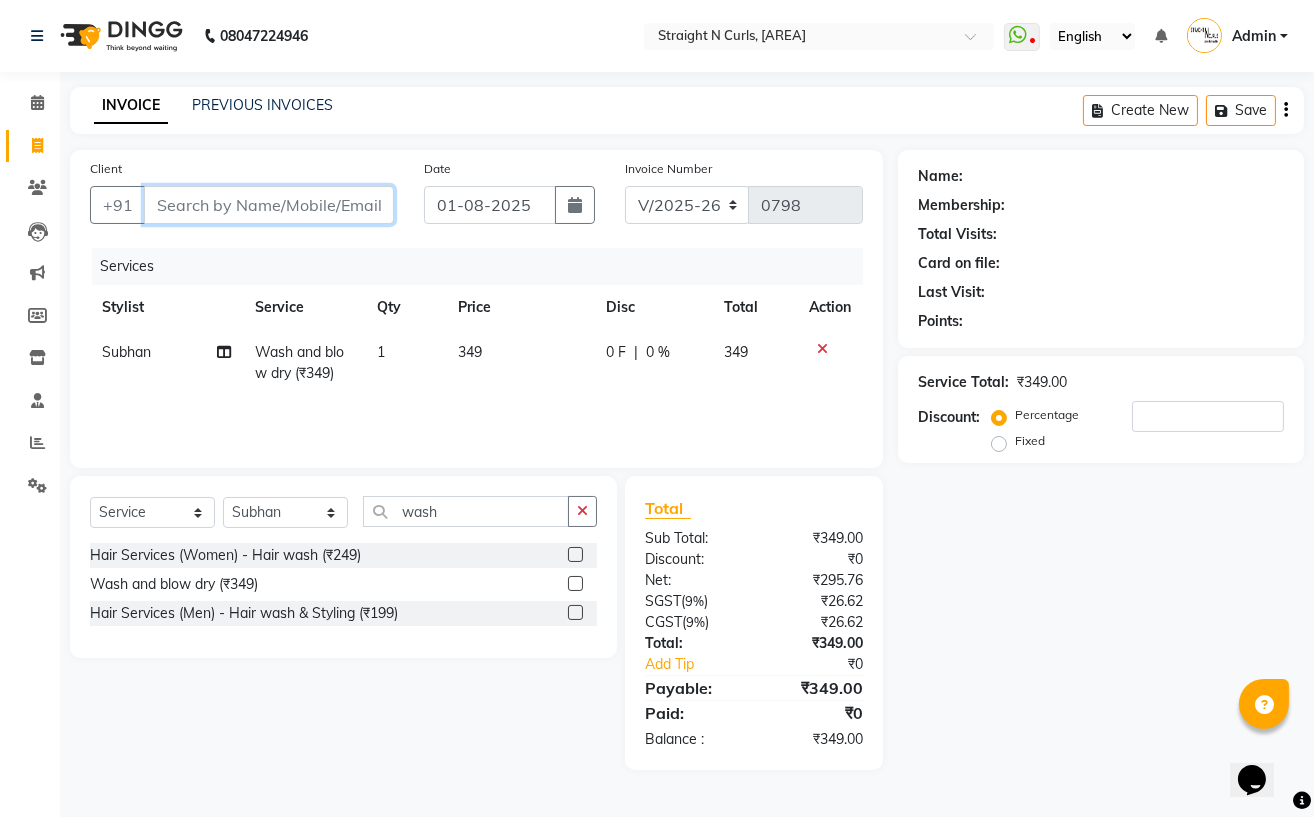 click on "Client" at bounding box center (269, 205) 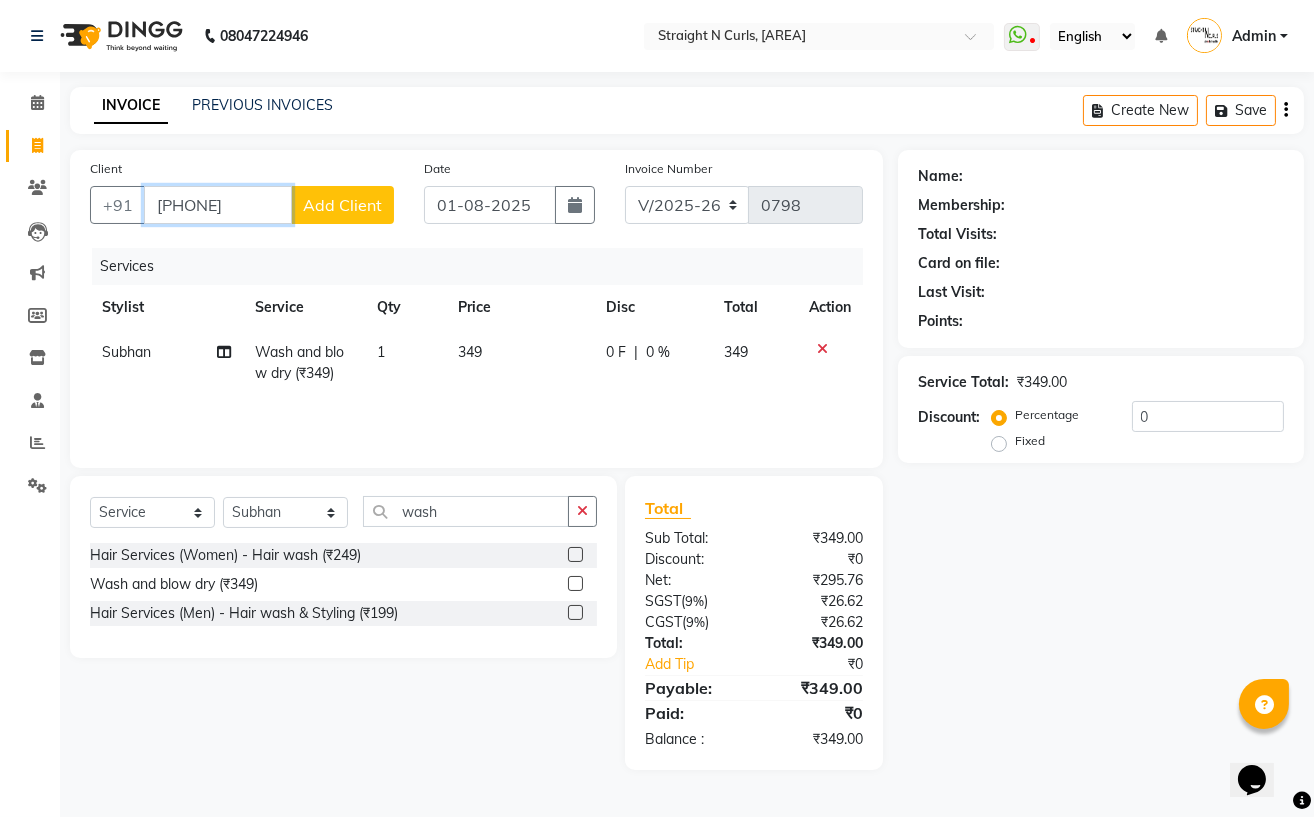type on "[PHONE]" 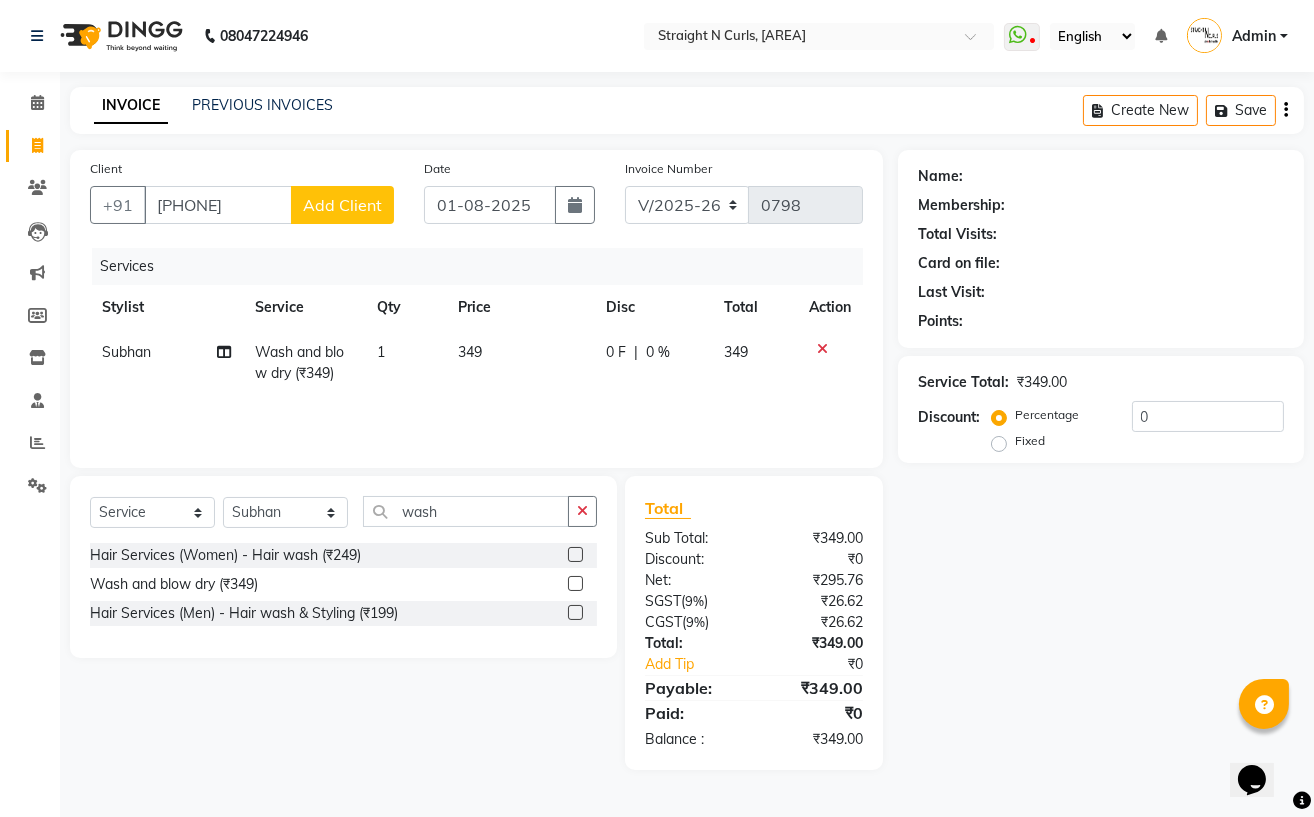 click on "Add Client" 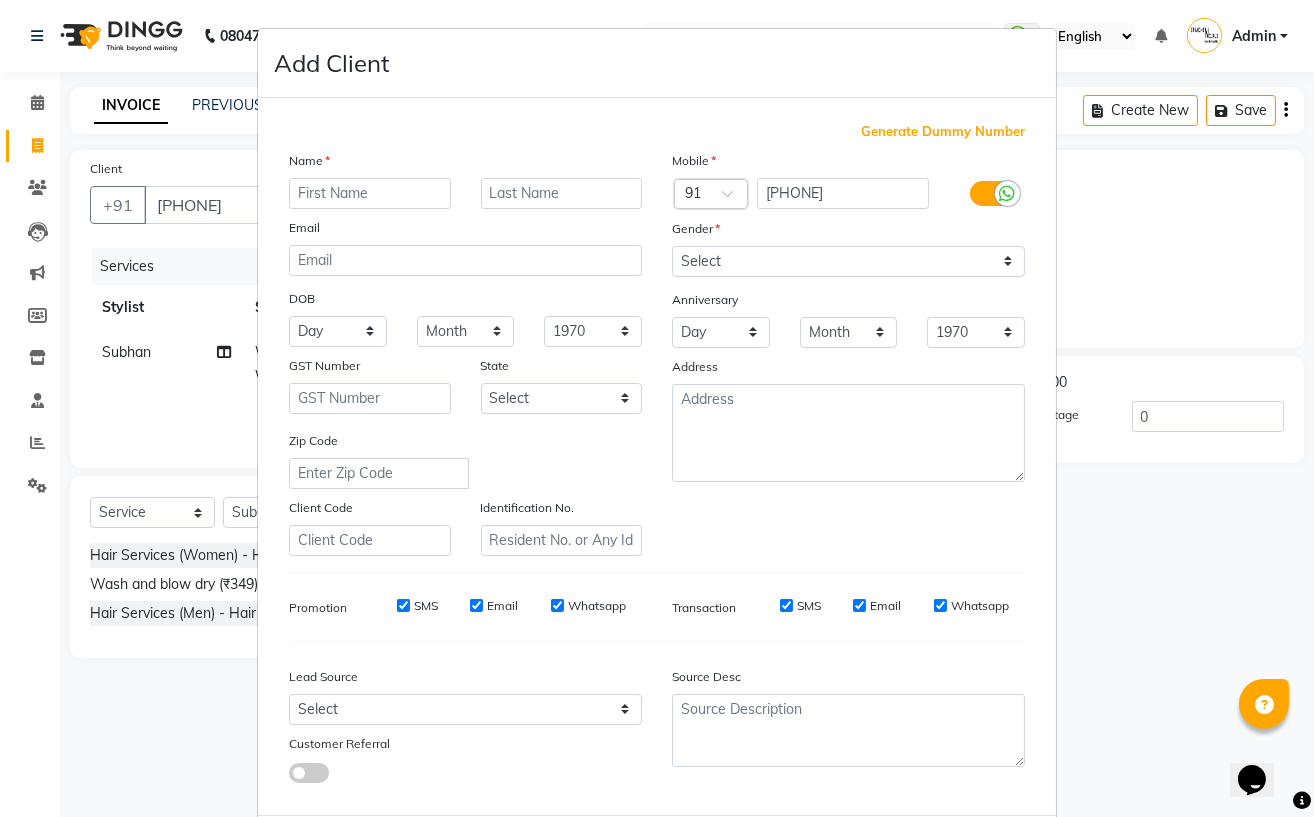 click at bounding box center [370, 193] 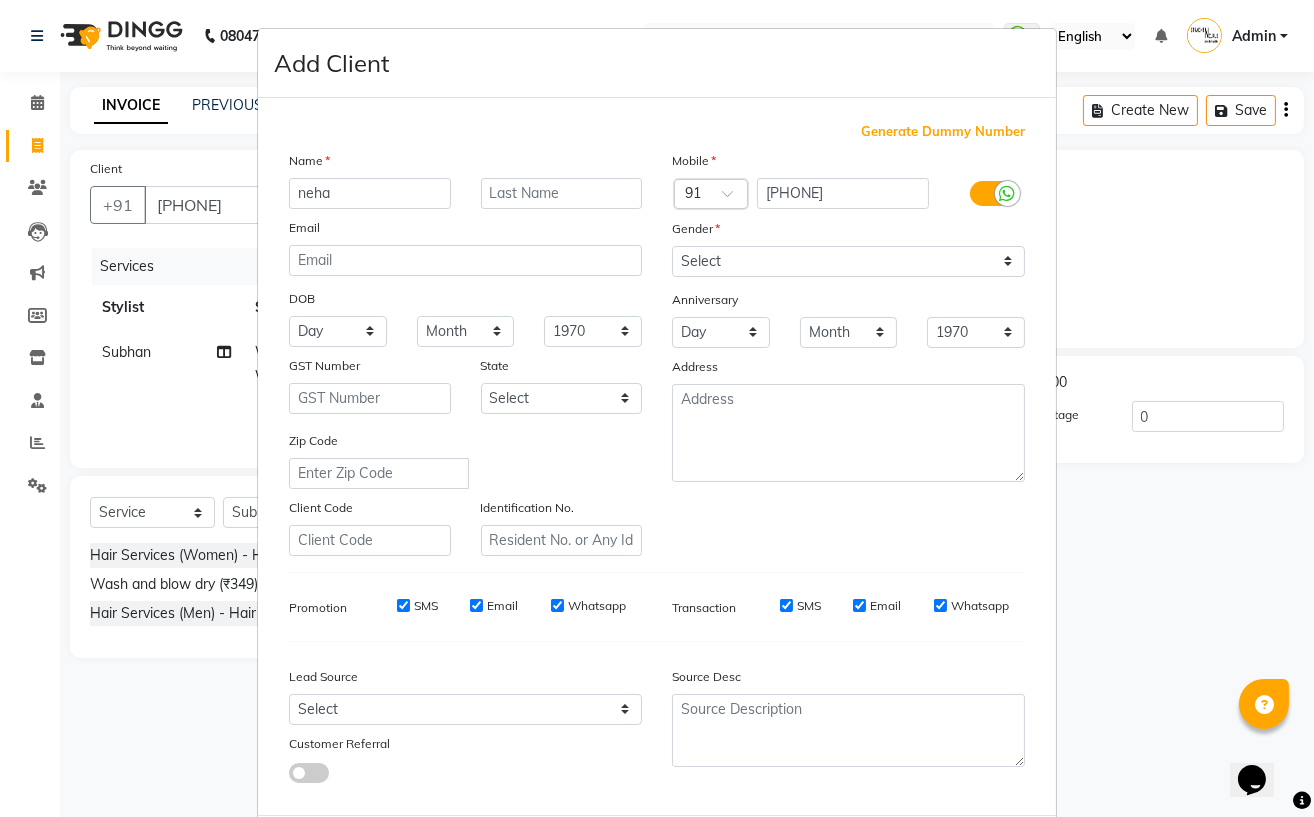 click on "neha" at bounding box center [370, 193] 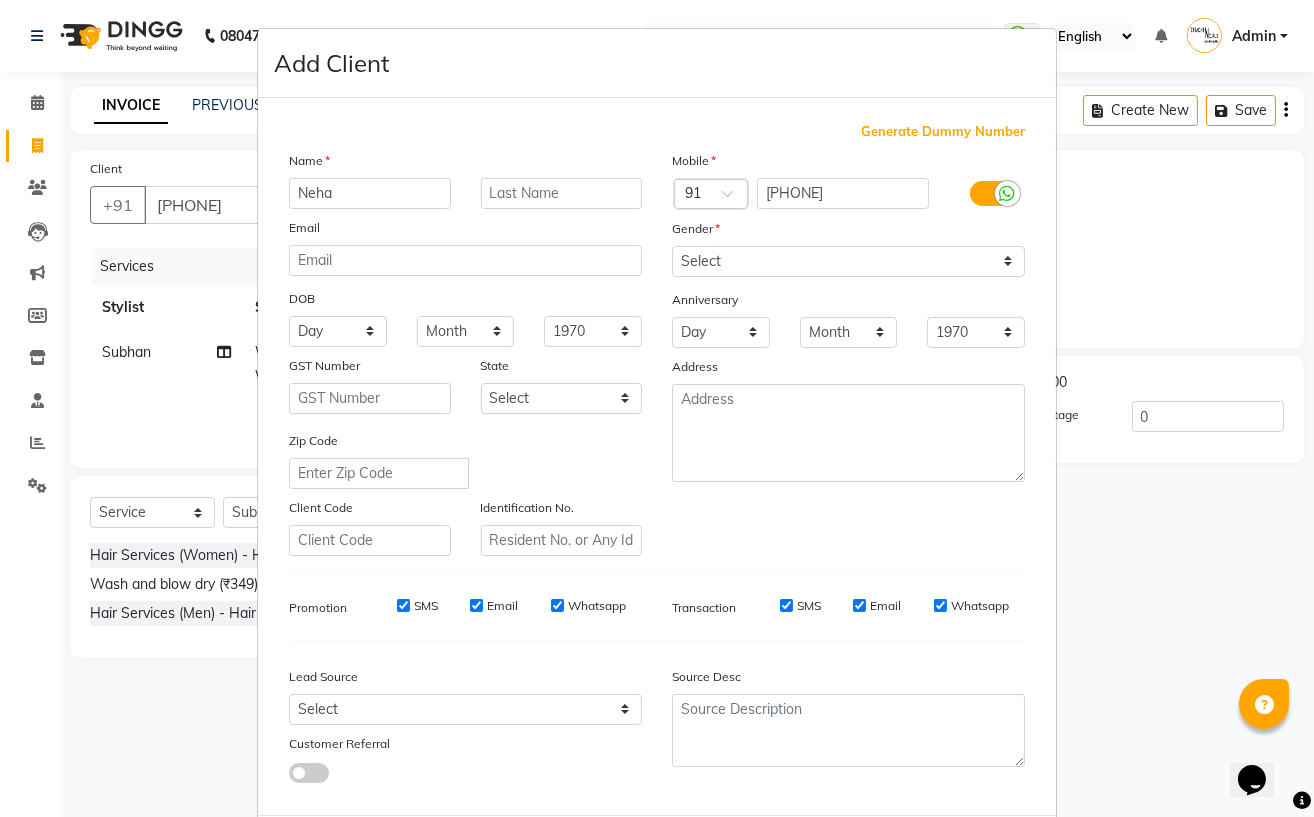 type on "Neha" 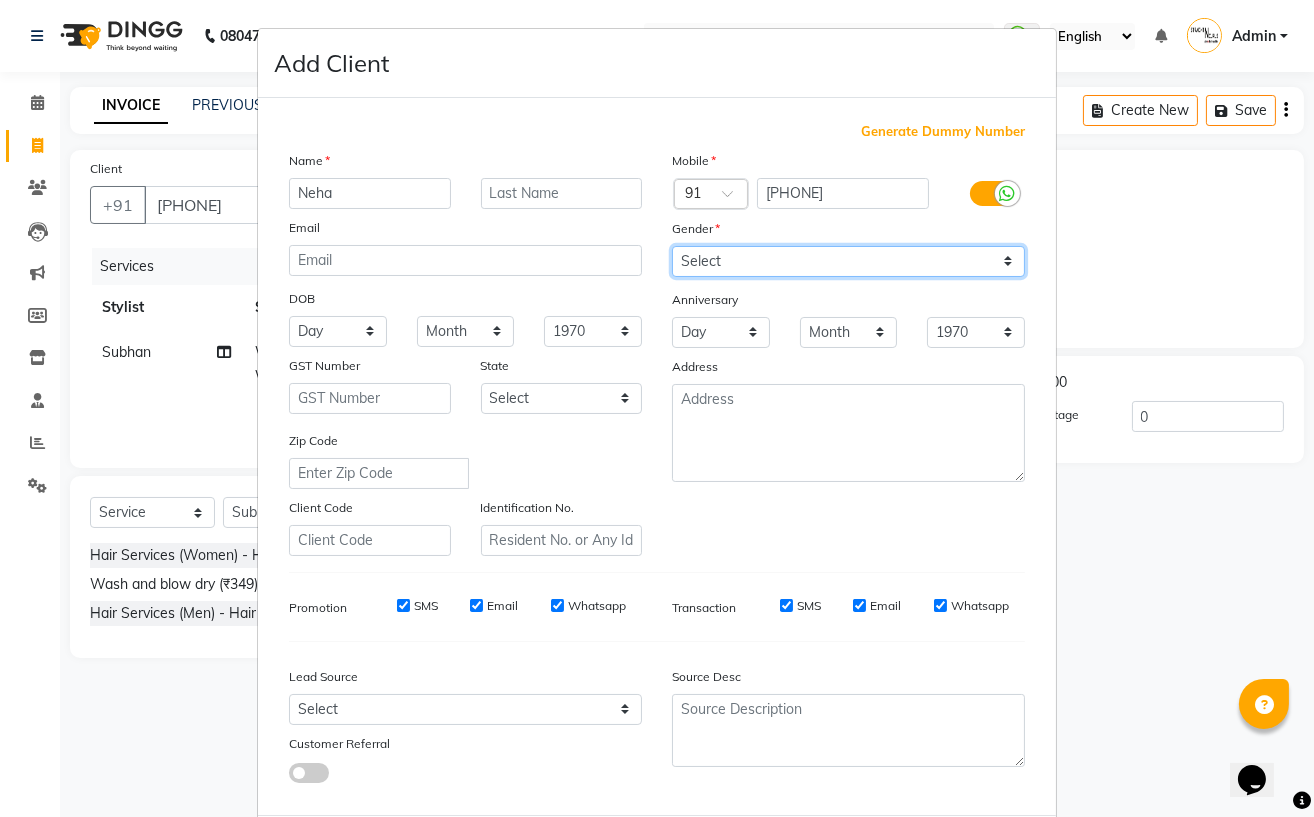 click on "Select Male Female Other Prefer Not To Say" at bounding box center [848, 261] 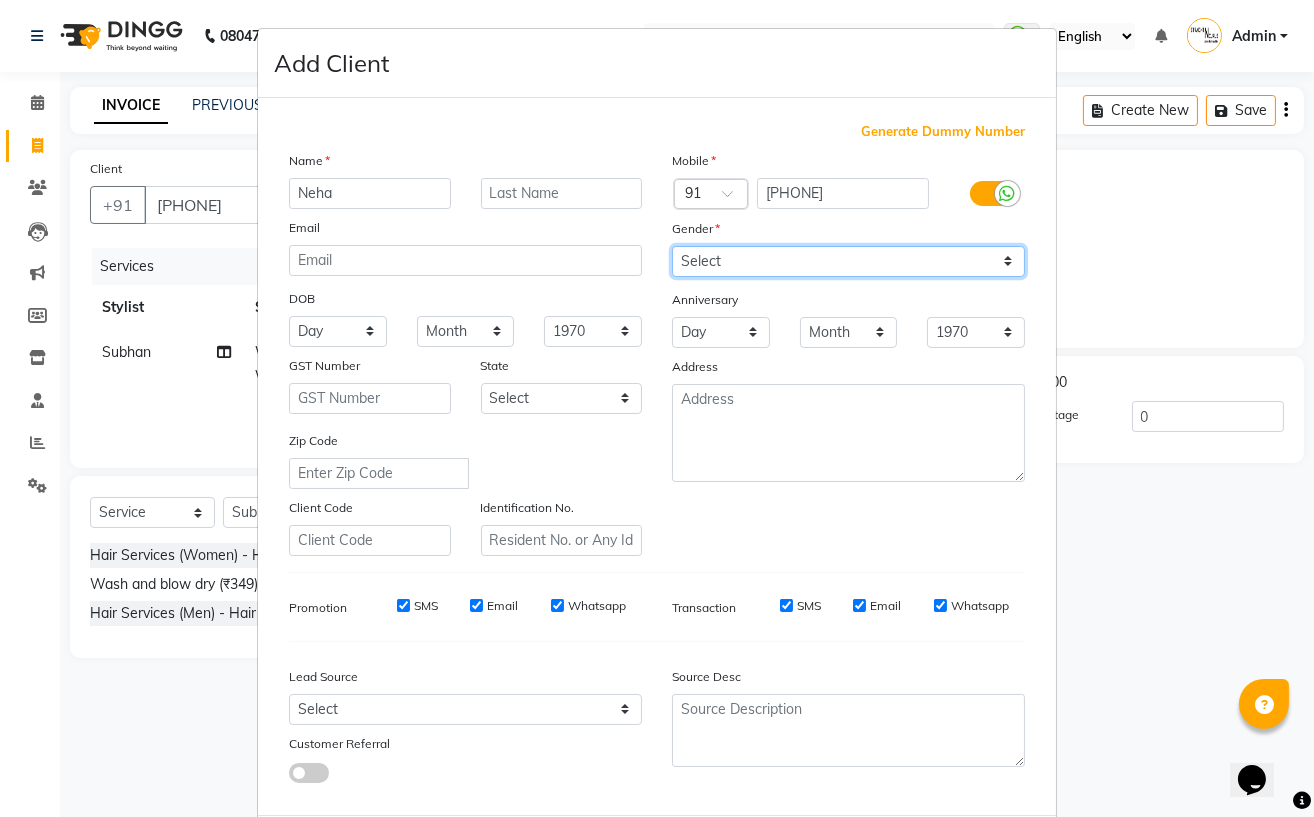 select on "female" 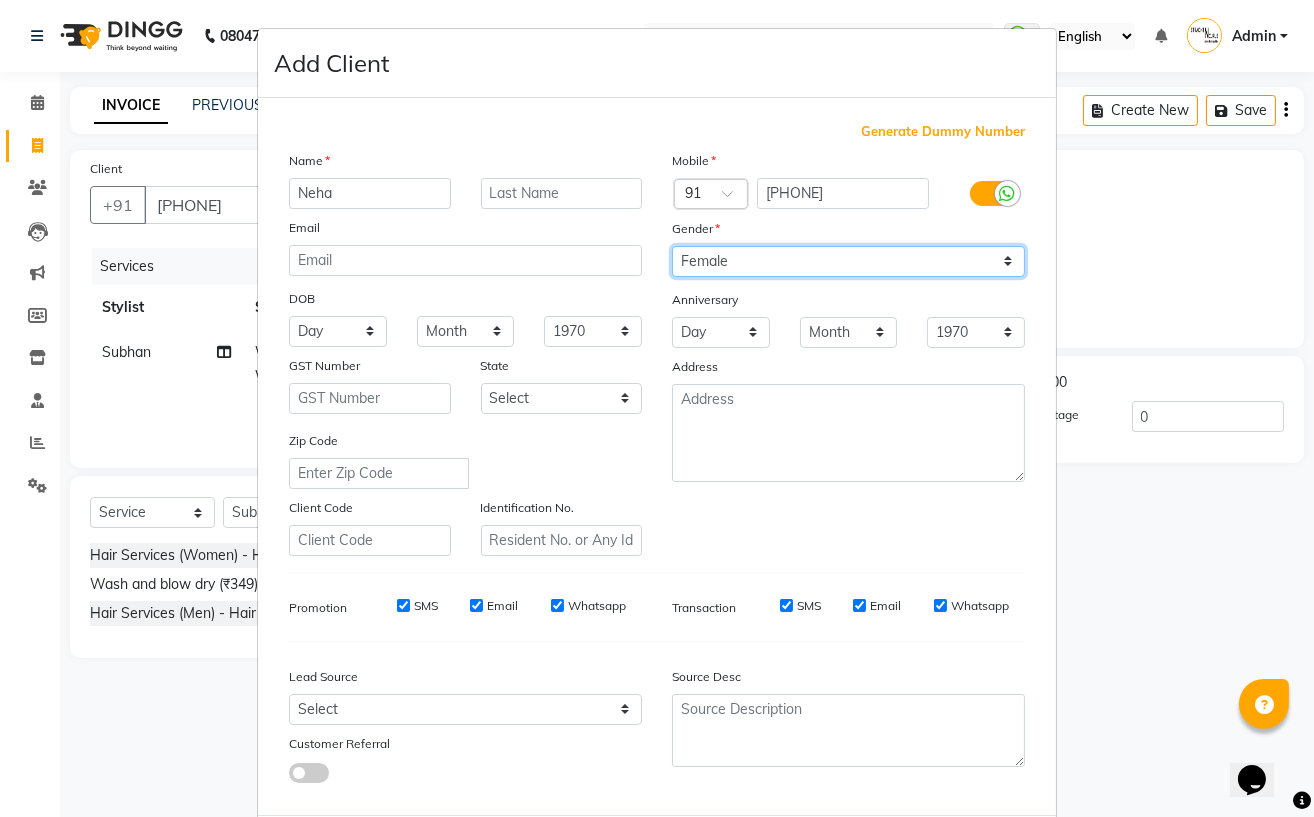 click on "Select Male Female Other Prefer Not To Say" at bounding box center (848, 261) 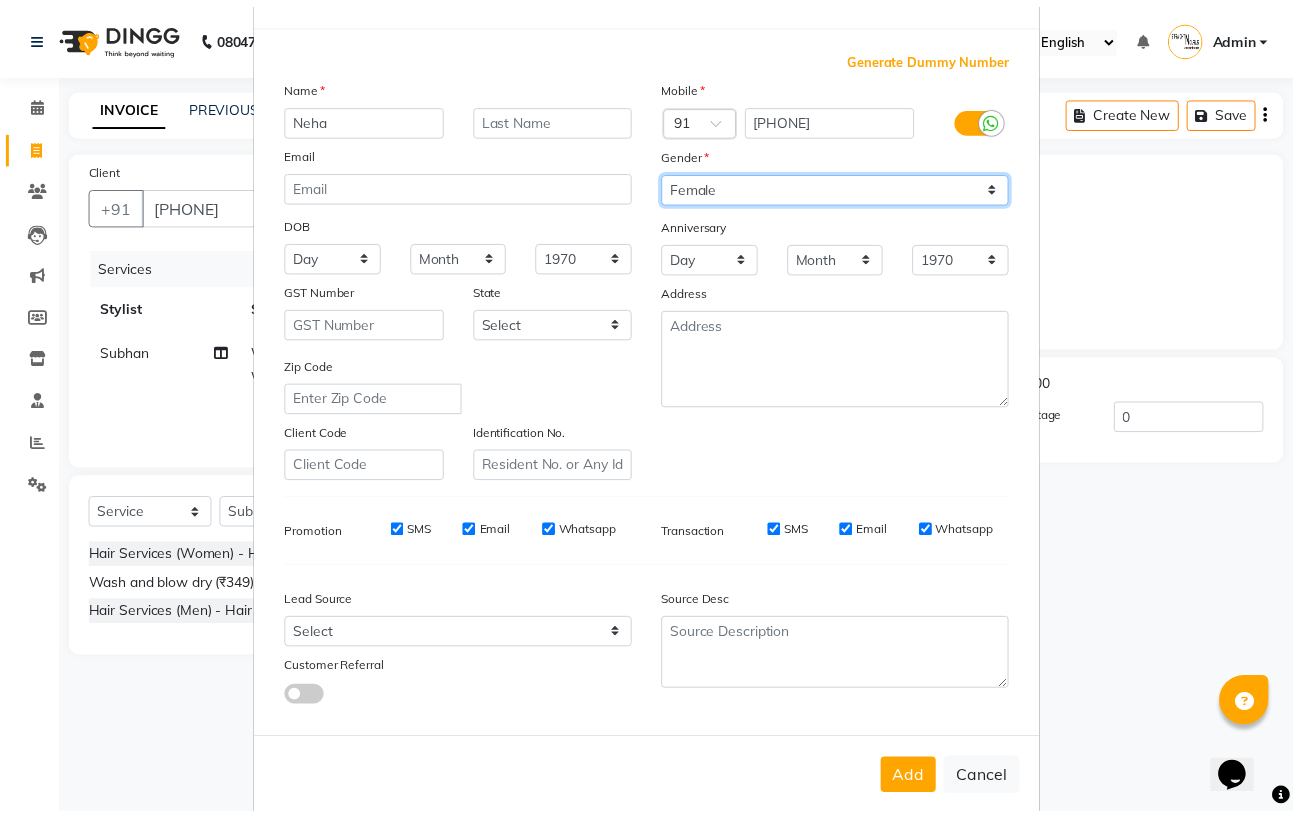 scroll, scrollTop: 111, scrollLeft: 0, axis: vertical 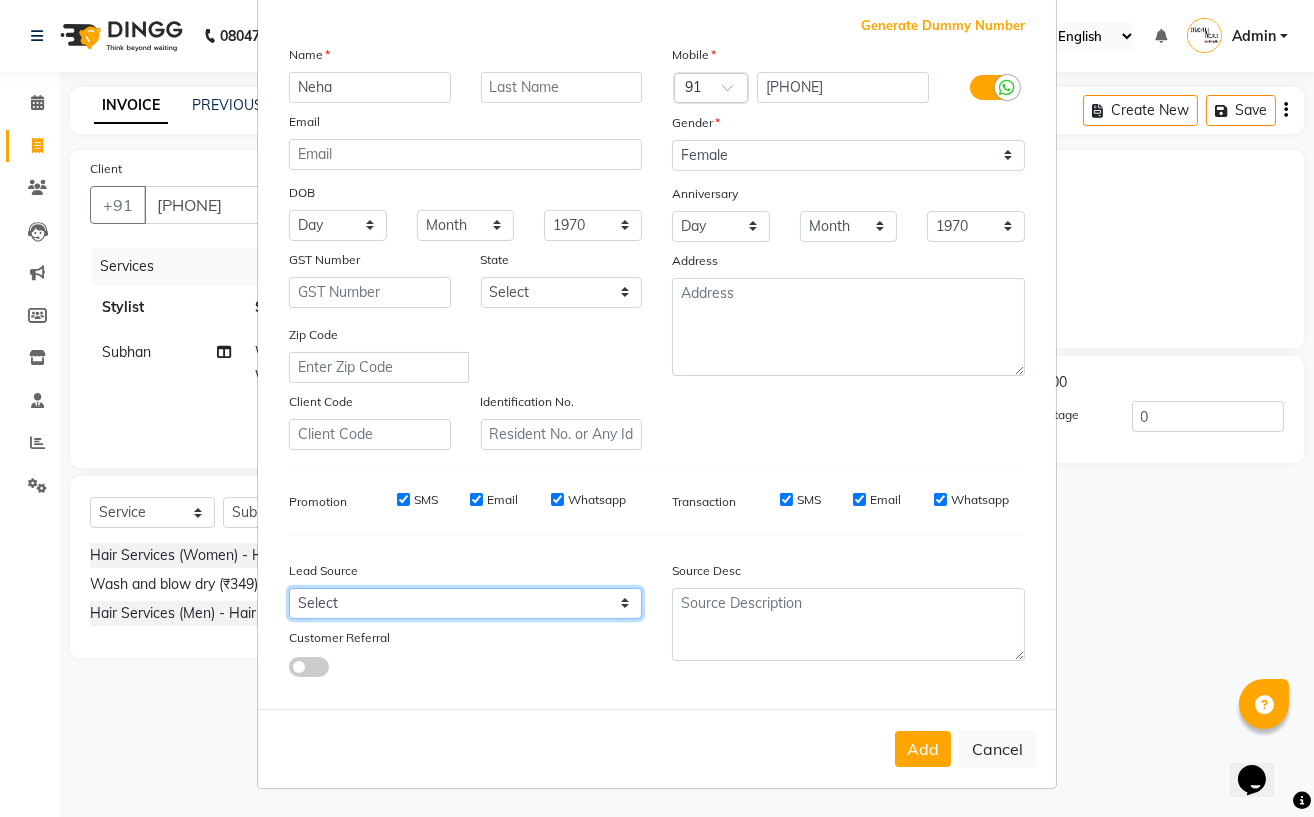 click on "Select Walk-in Referral Internet Friend Word of Mouth Advertisement Facebook JustDial Google Other" at bounding box center [465, 603] 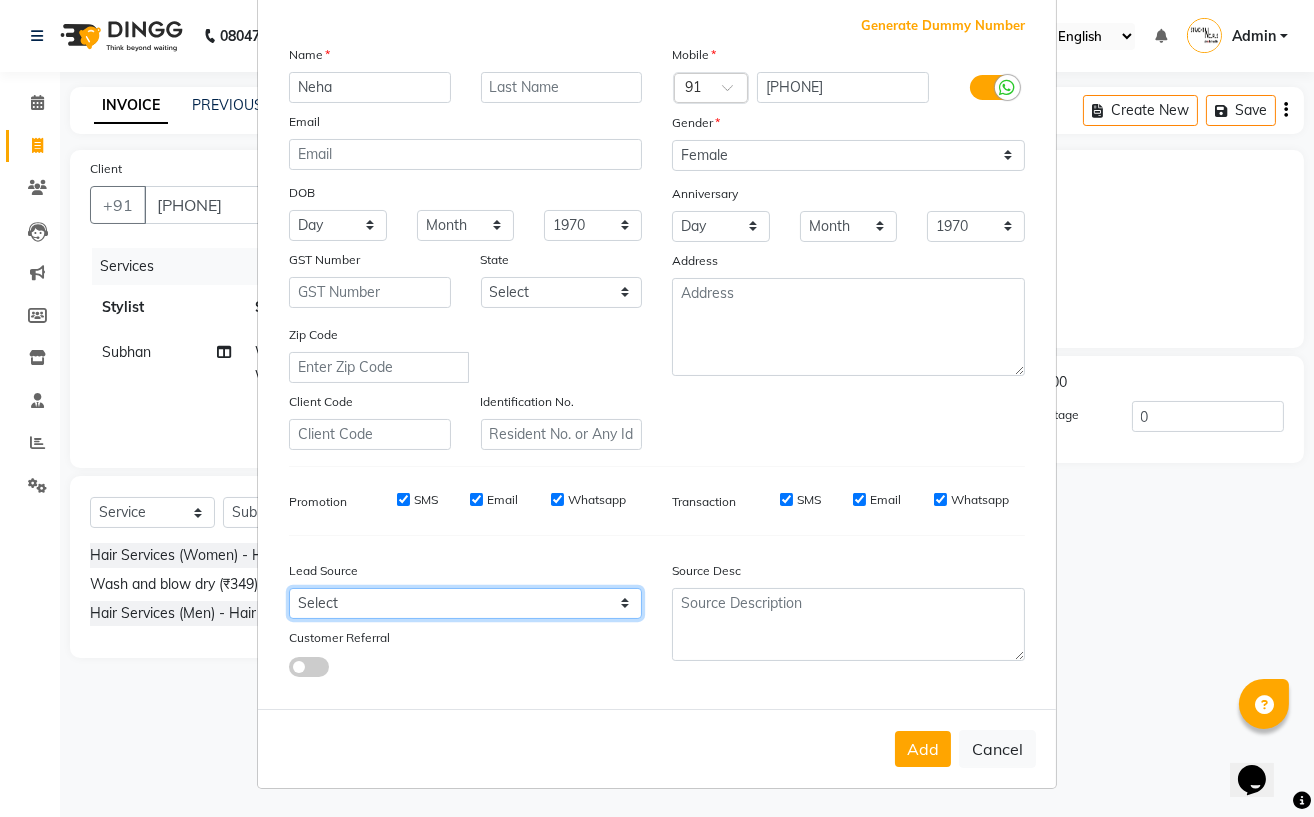 select on "48862" 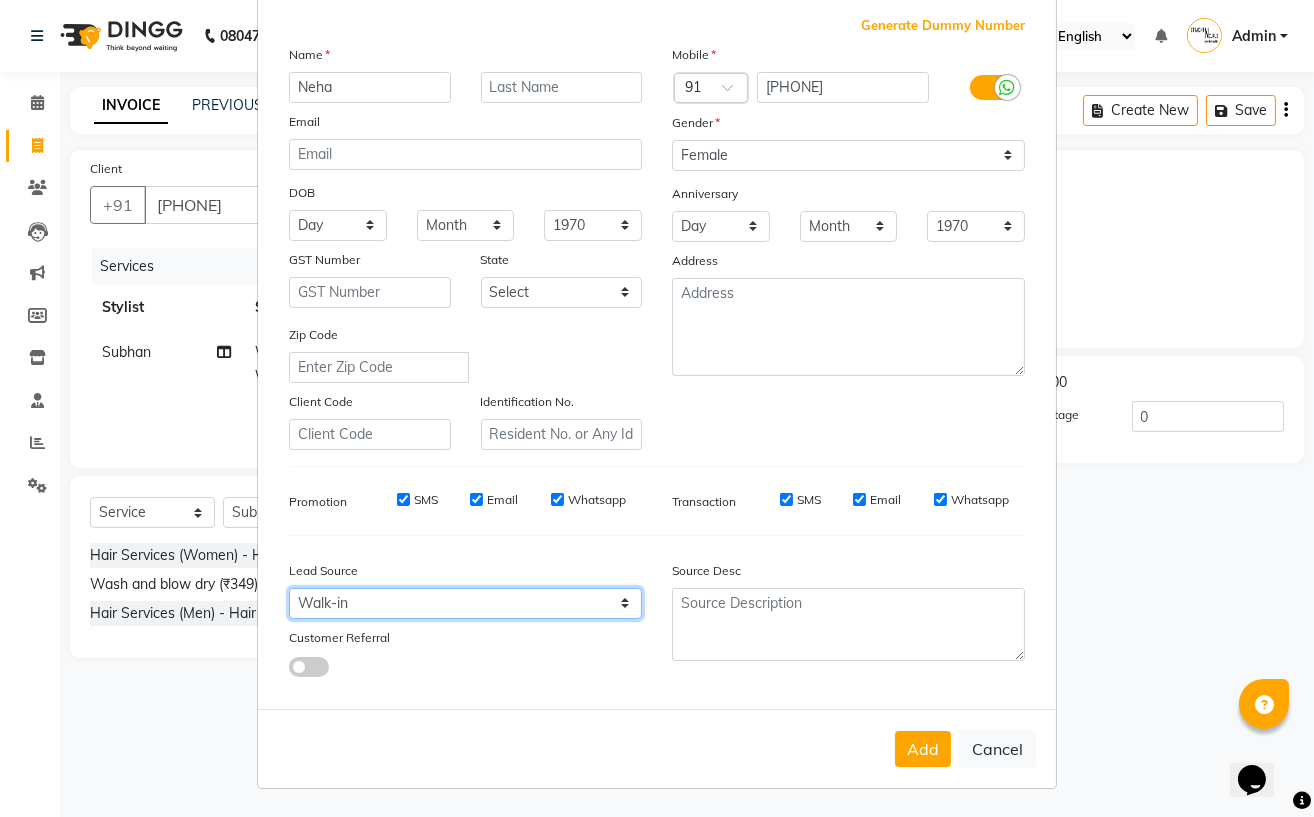 click on "Select Walk-in Referral Internet Friend Word of Mouth Advertisement Facebook JustDial Google Other" at bounding box center [465, 603] 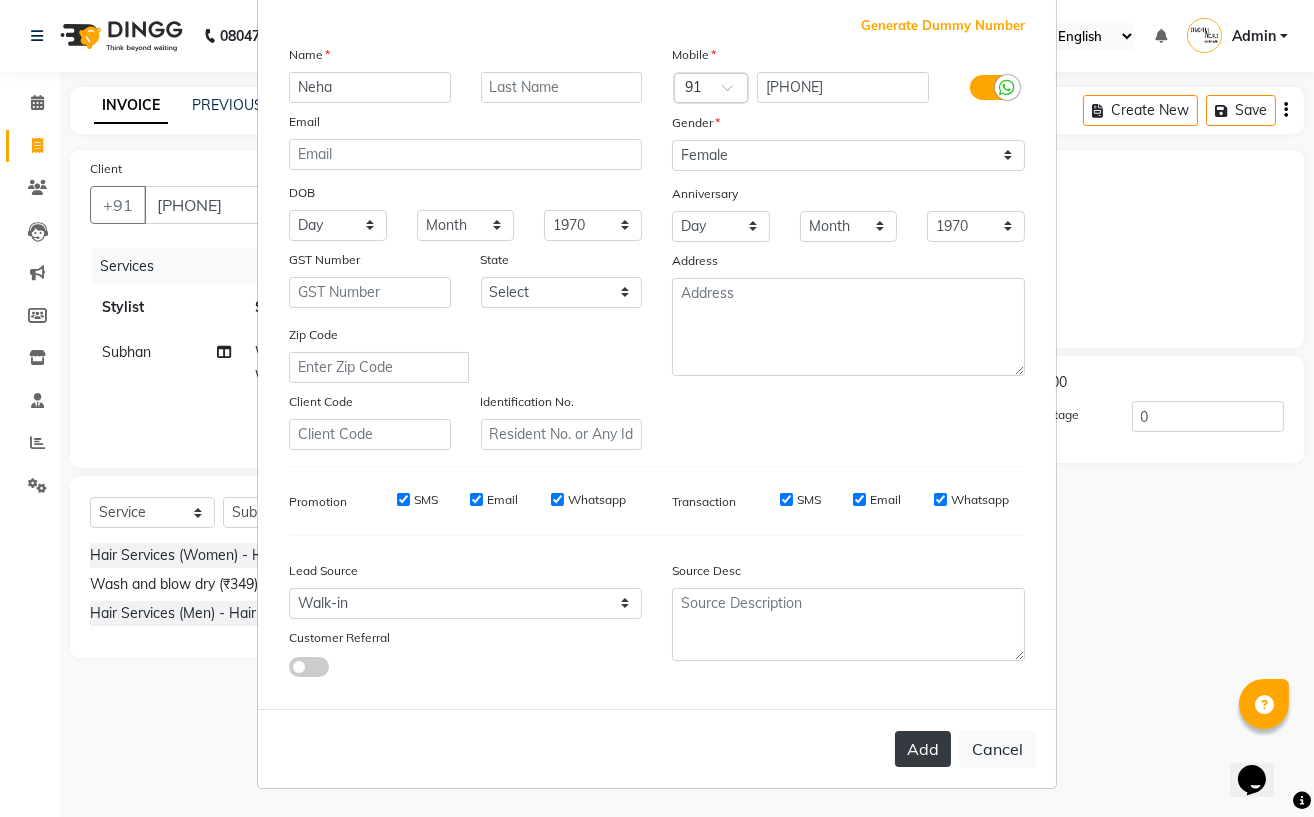 click on "Add" at bounding box center [923, 749] 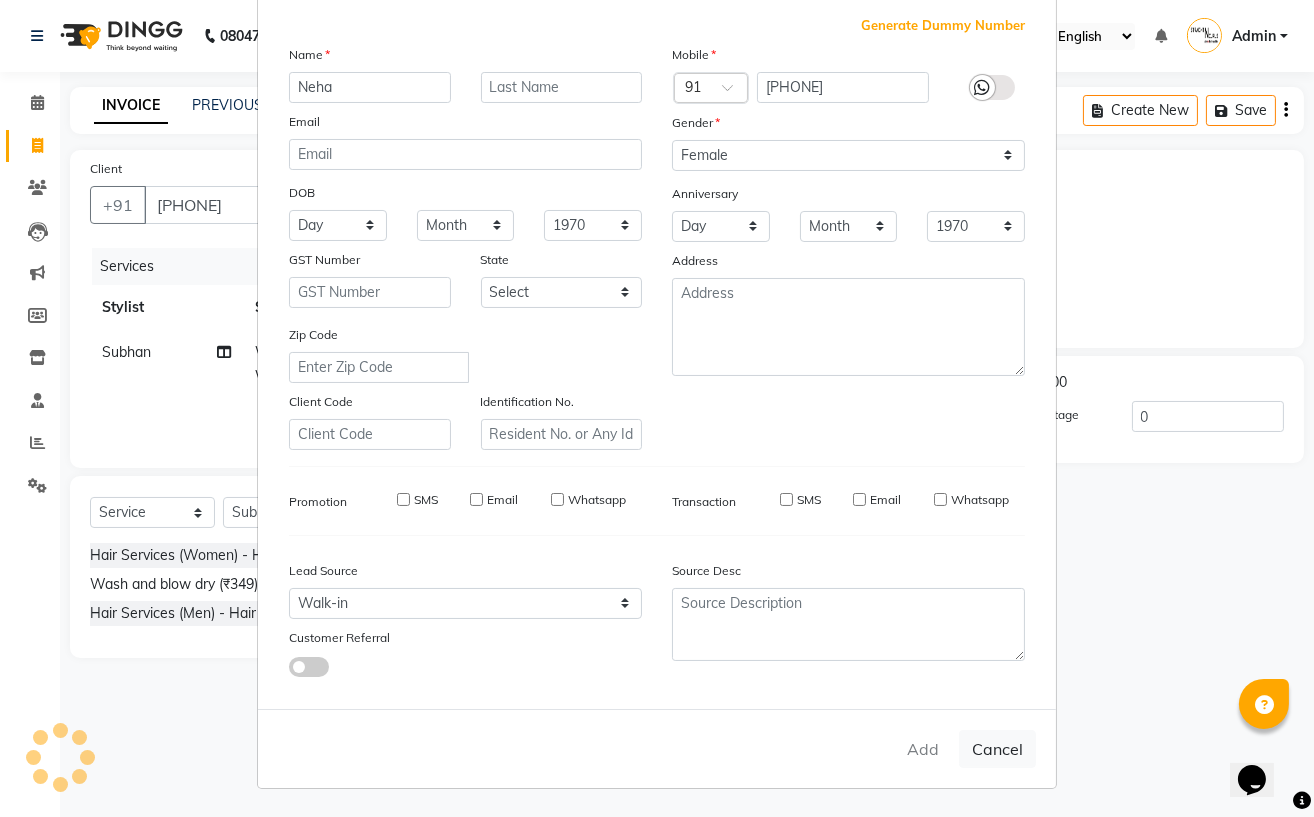 type 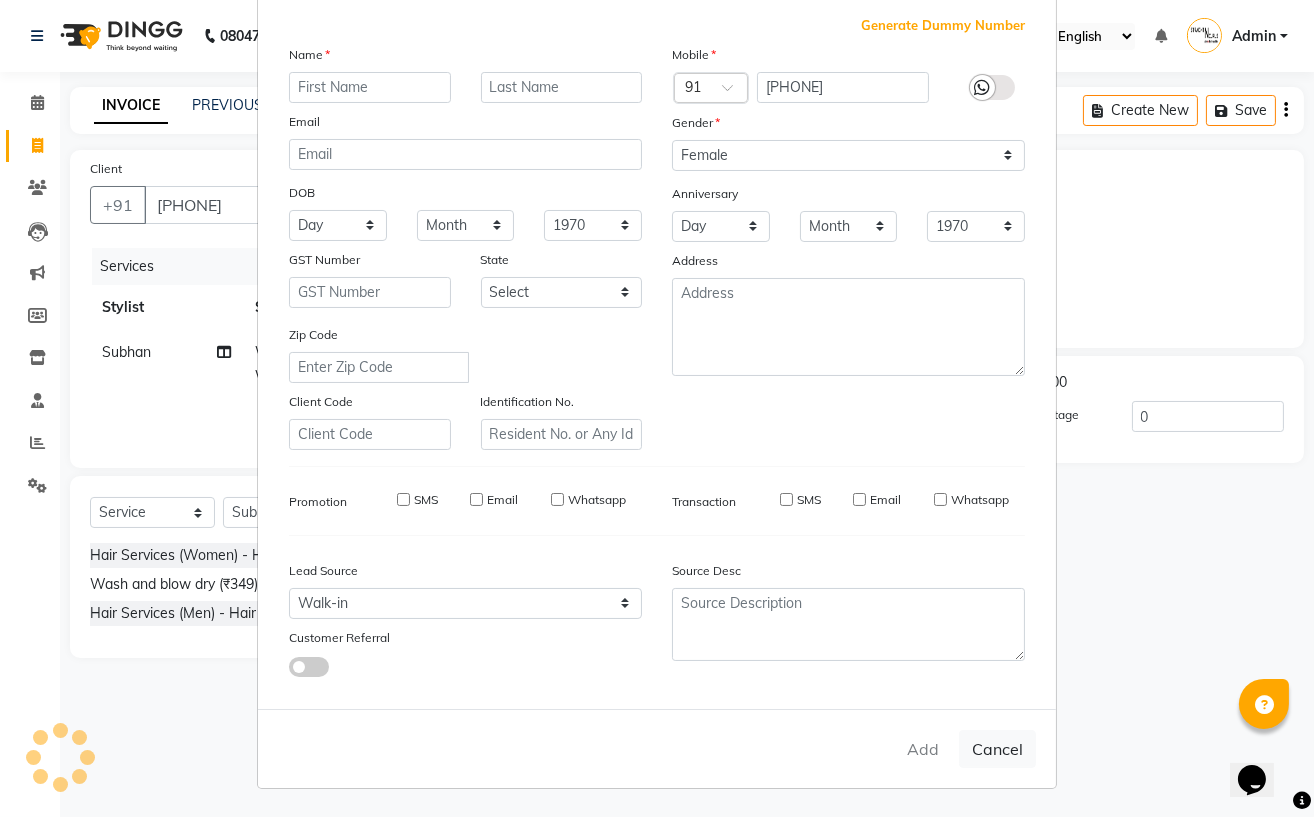 select 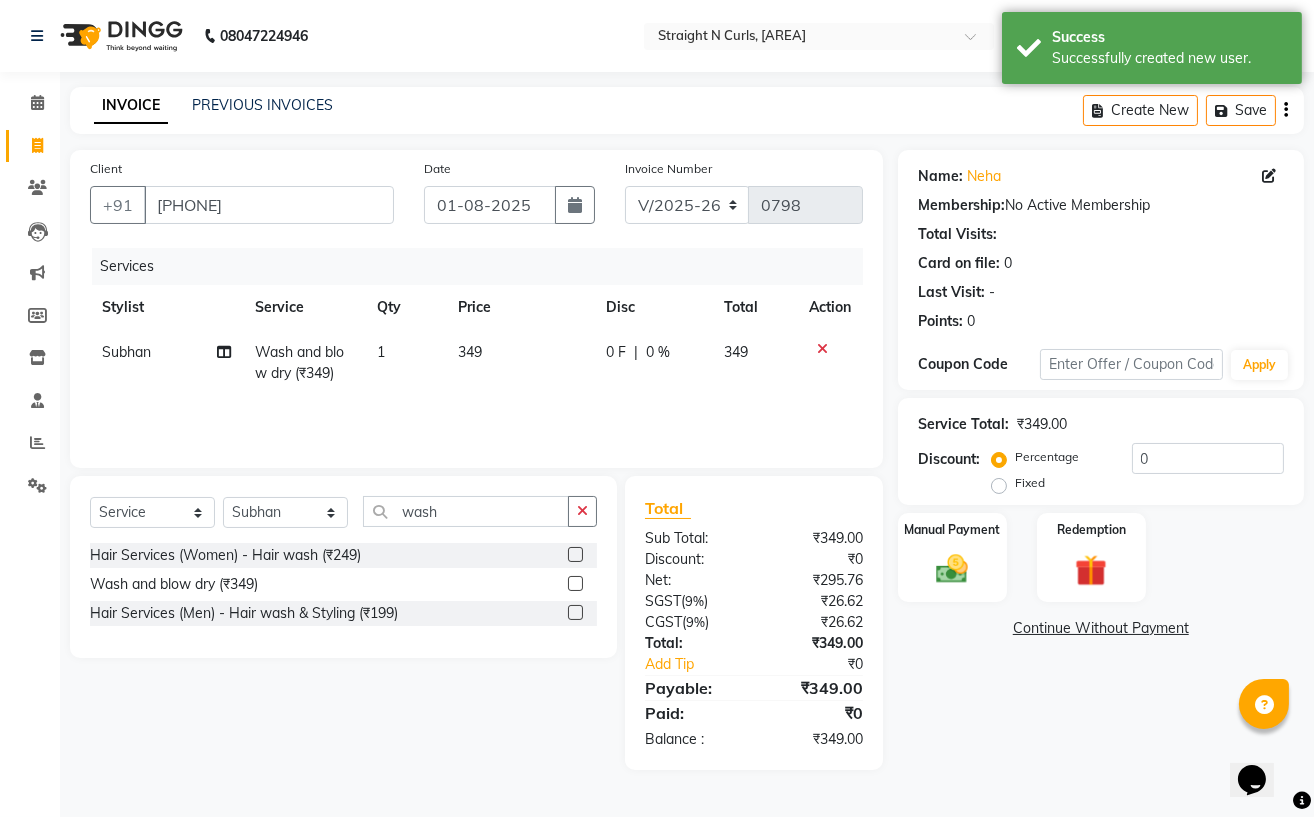 click on "349" 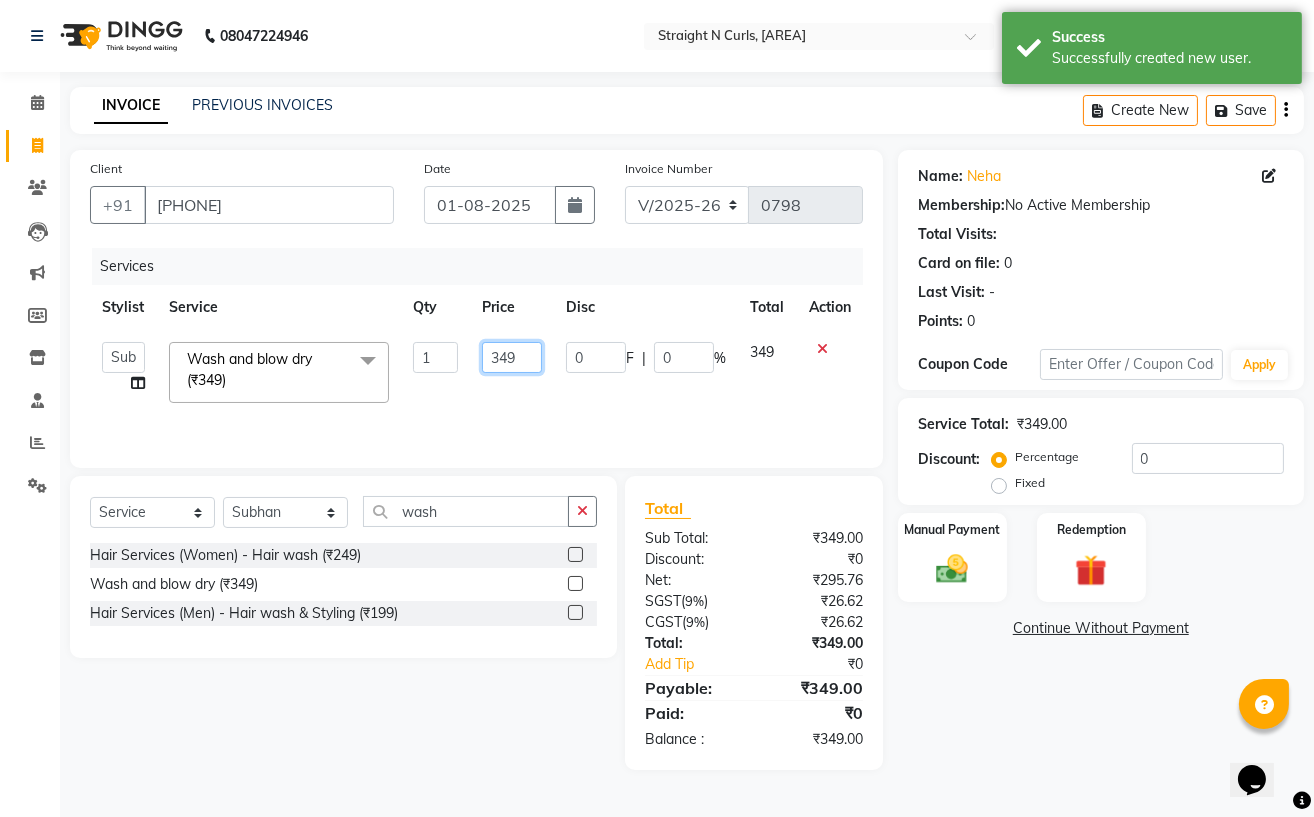 click on "349" 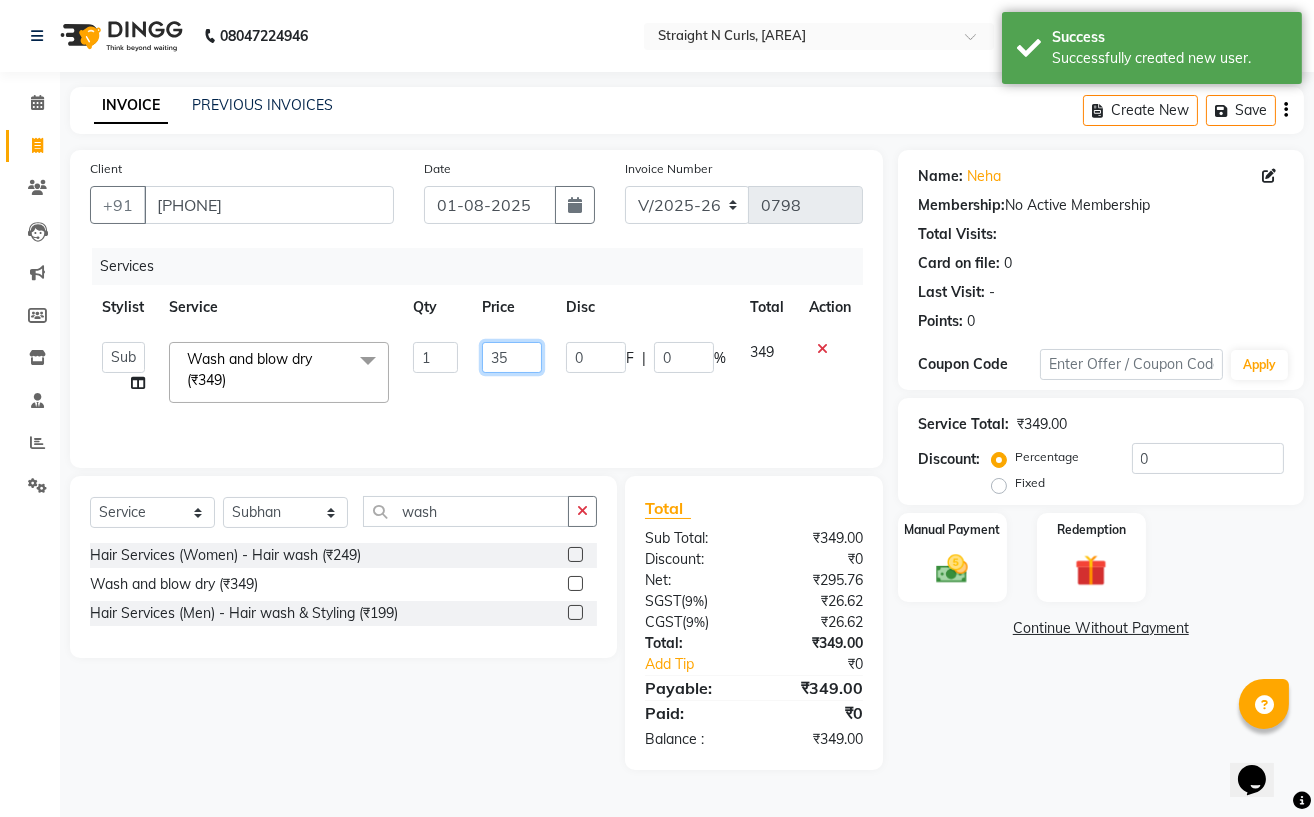 type on "350" 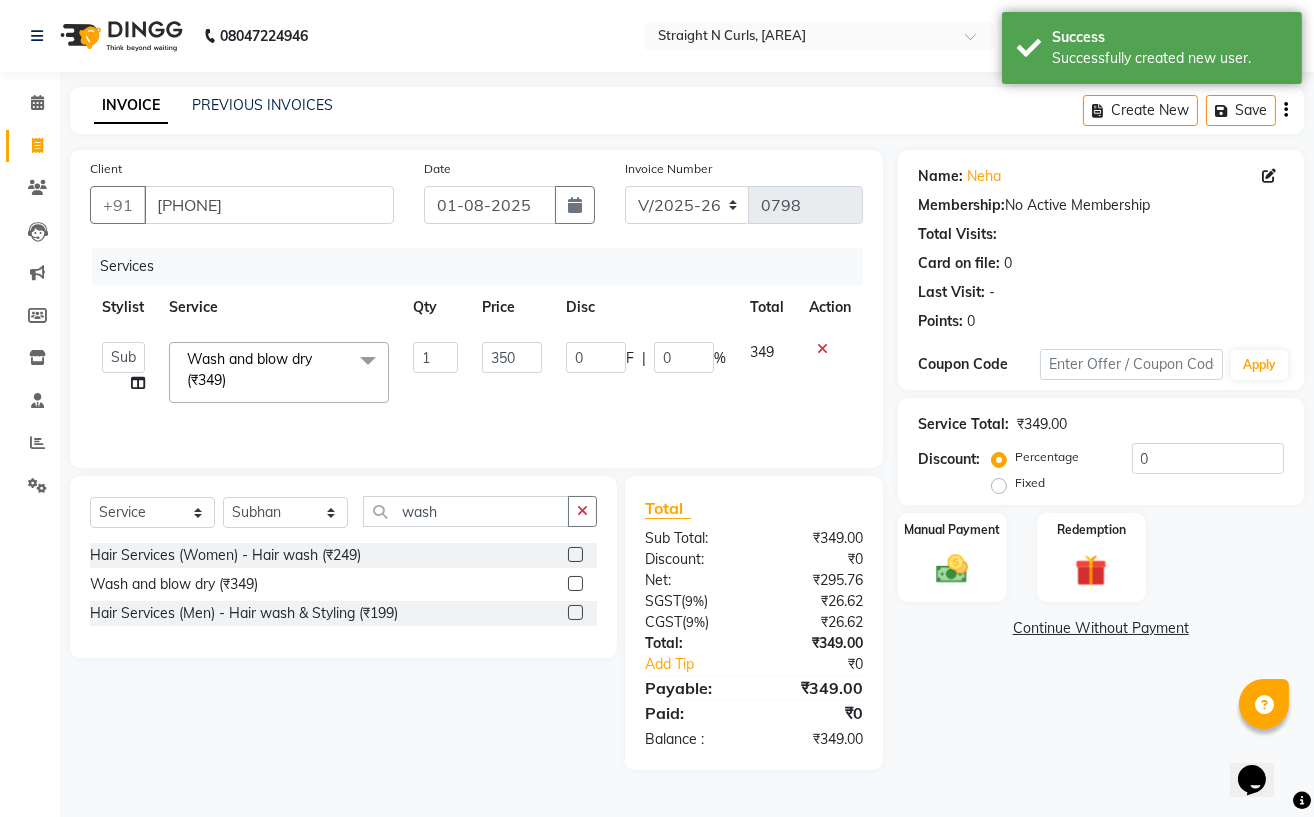 click on "0 F | 0 %" 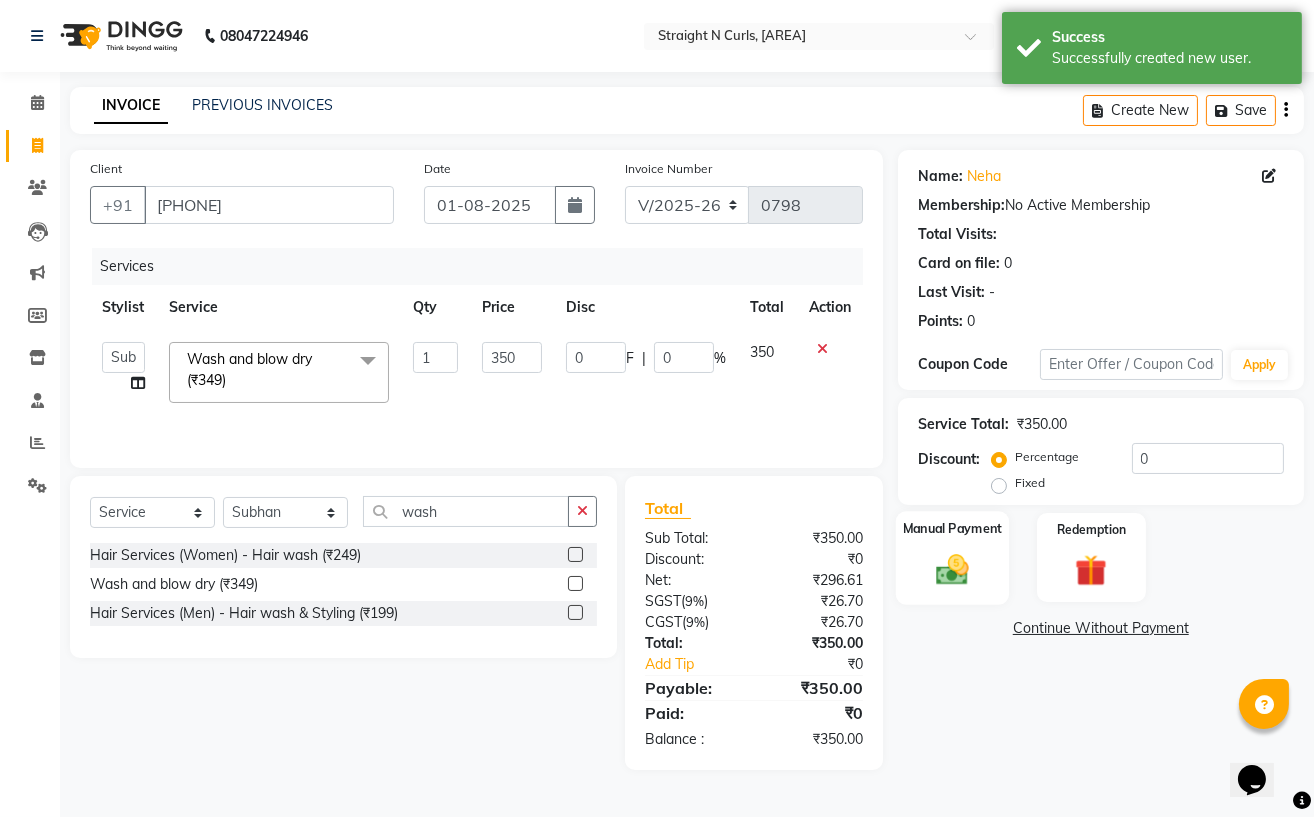 click 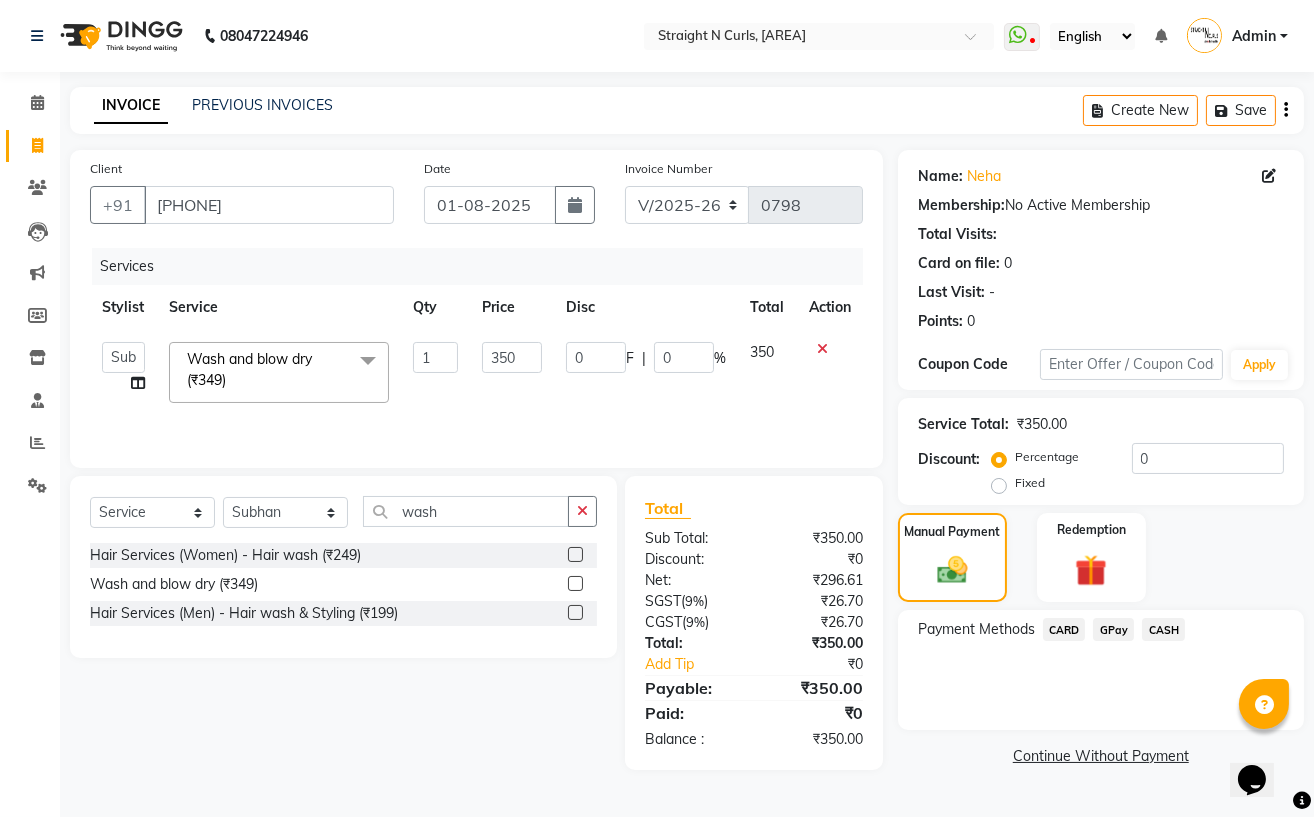 click on "CASH" 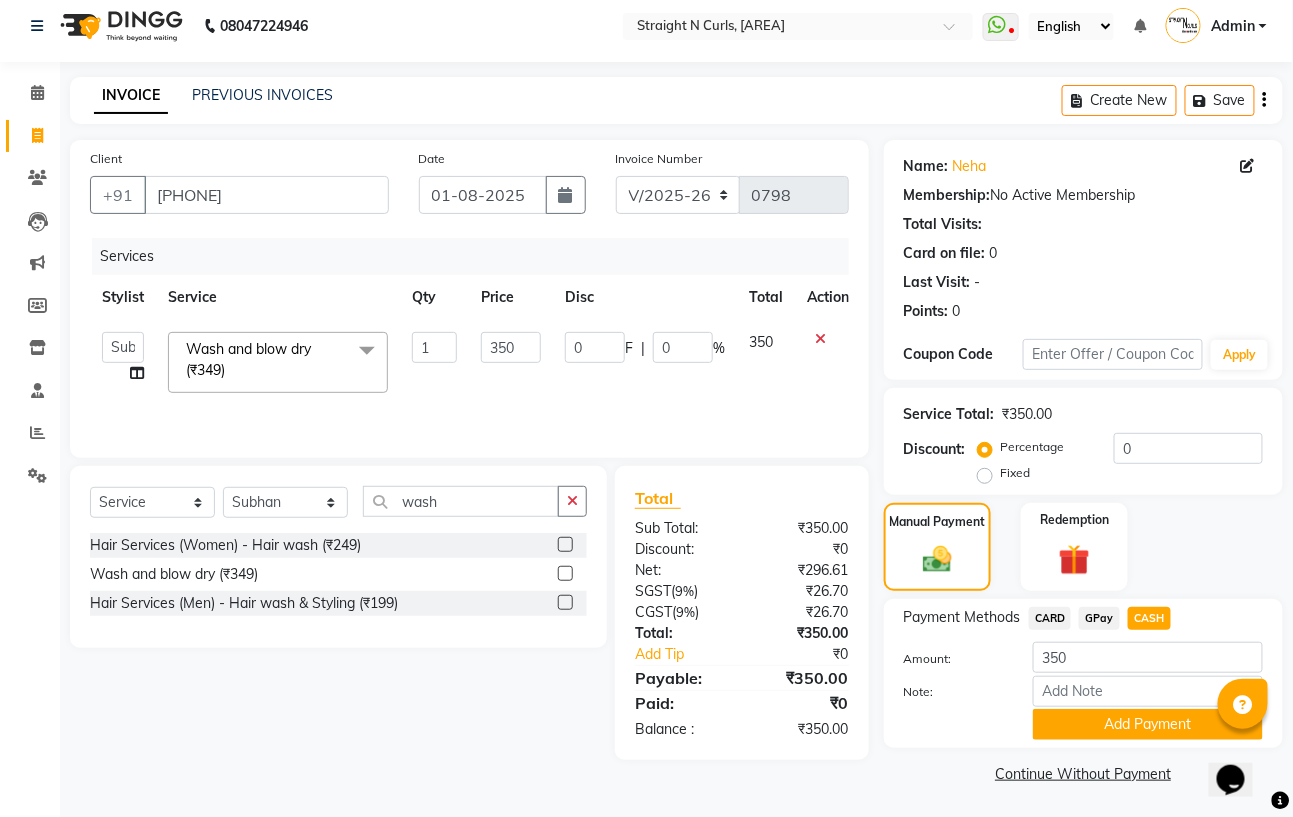 scroll, scrollTop: 12, scrollLeft: 0, axis: vertical 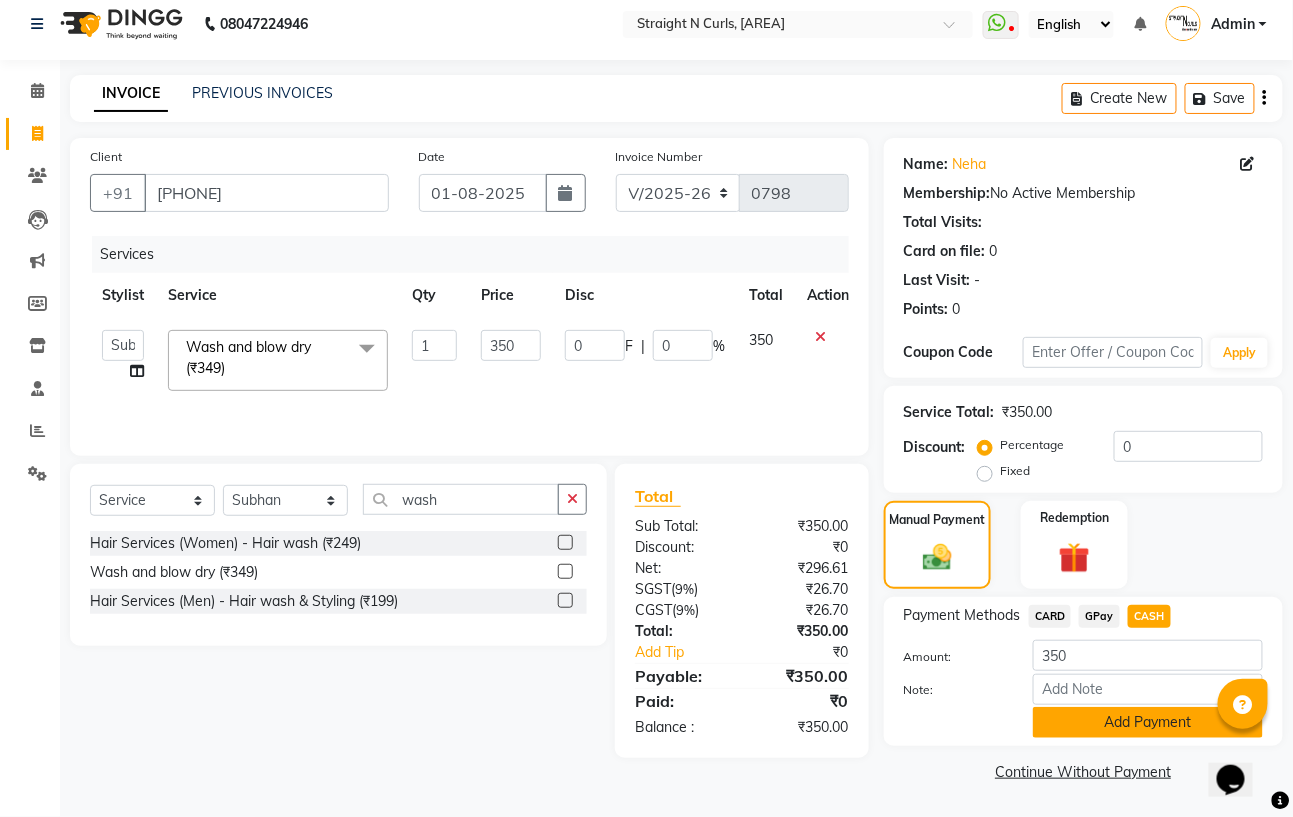 click on "Add Payment" 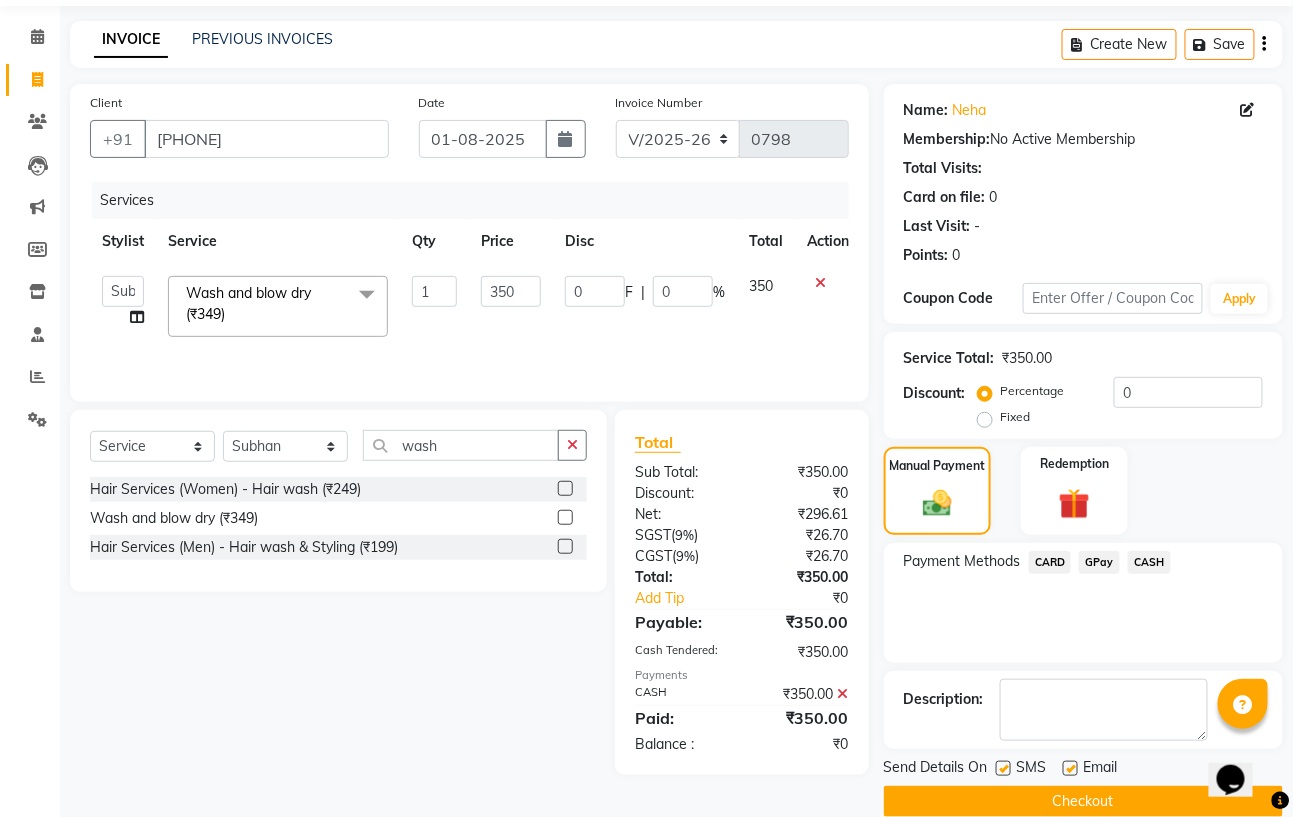 scroll, scrollTop: 96, scrollLeft: 0, axis: vertical 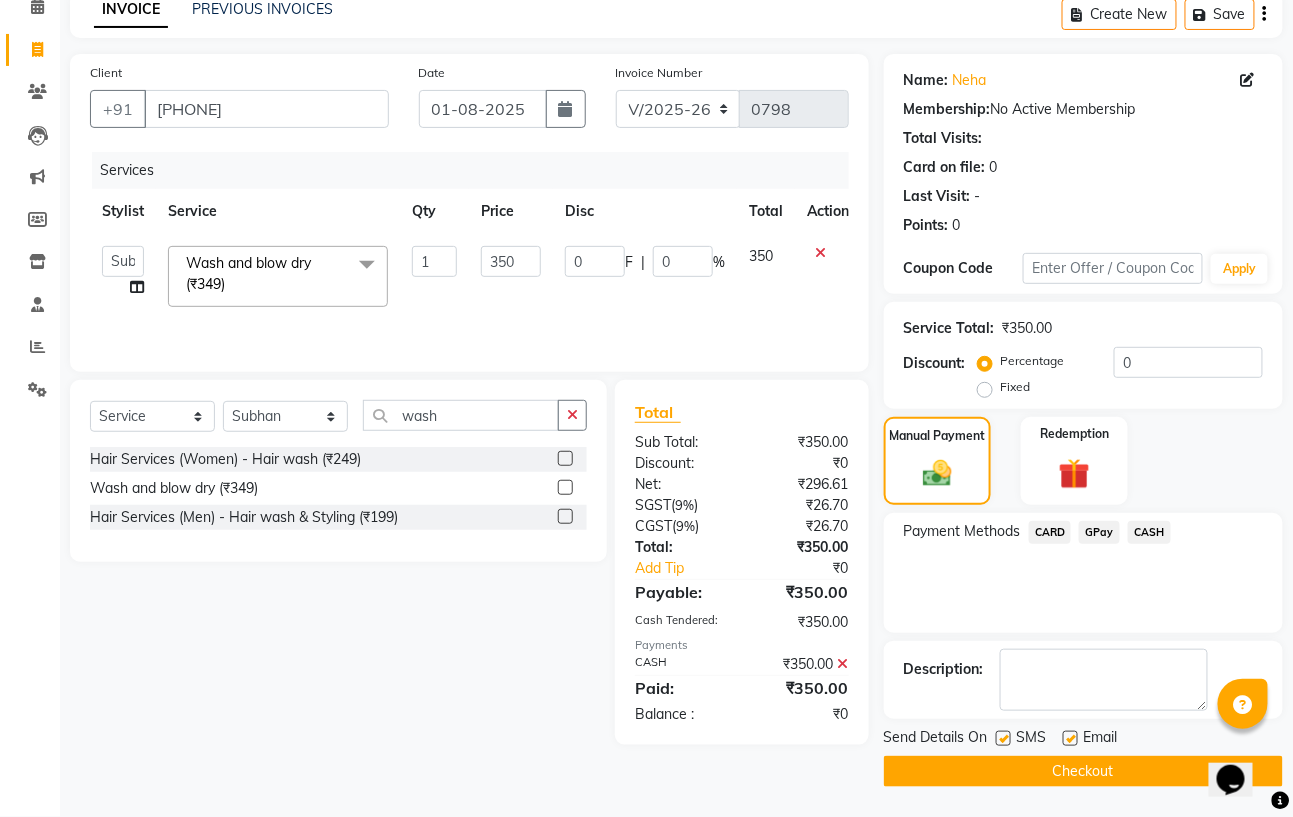 click on "Checkout" 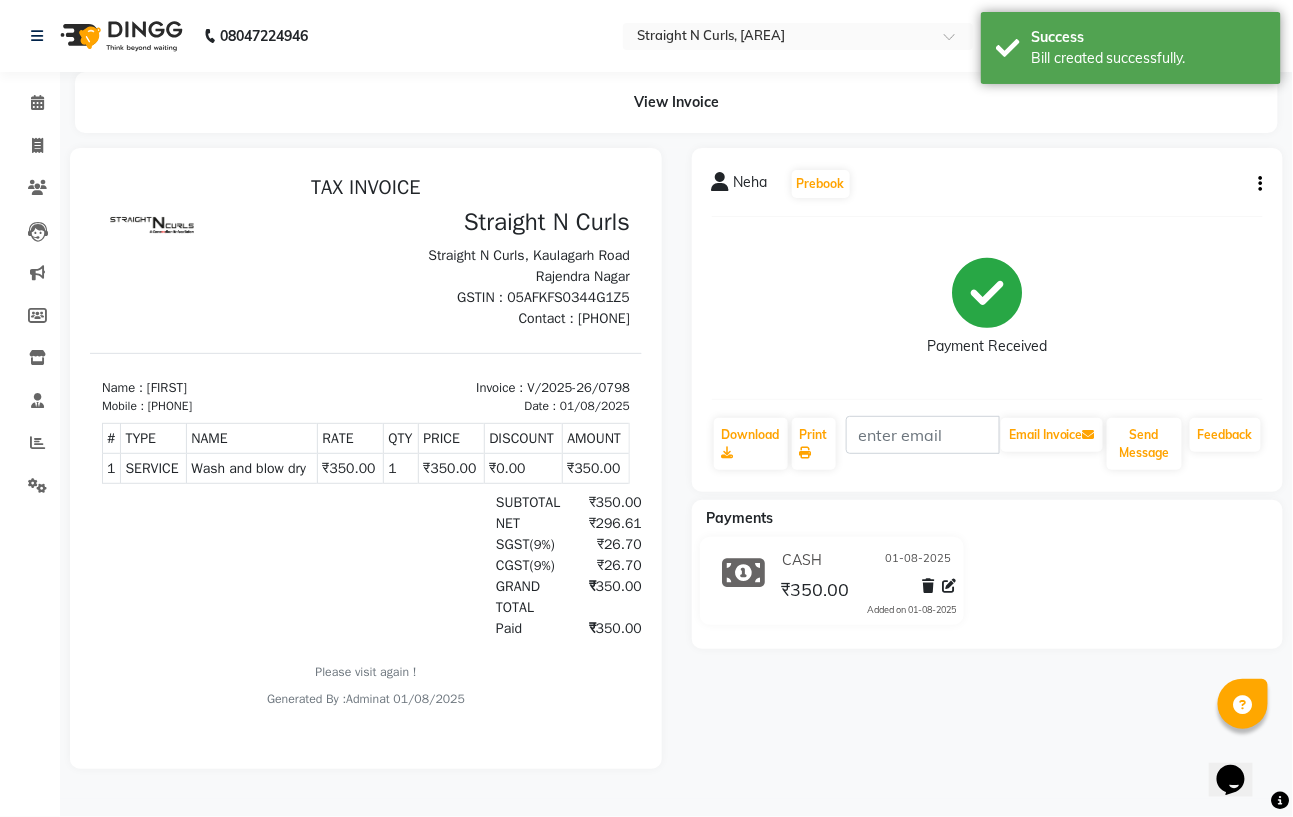 scroll, scrollTop: 0, scrollLeft: 0, axis: both 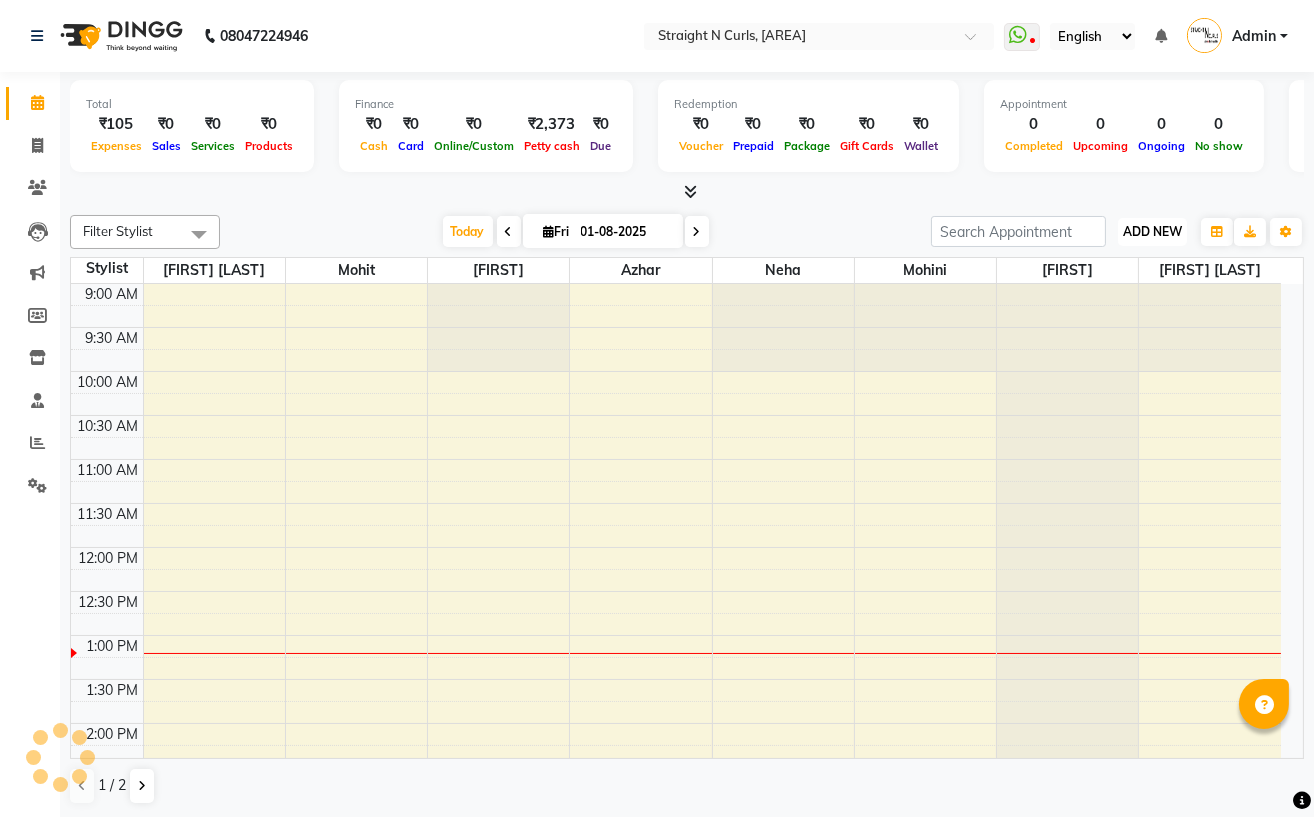 click on "ADD NEW Toggle Dropdown" at bounding box center [1152, 232] 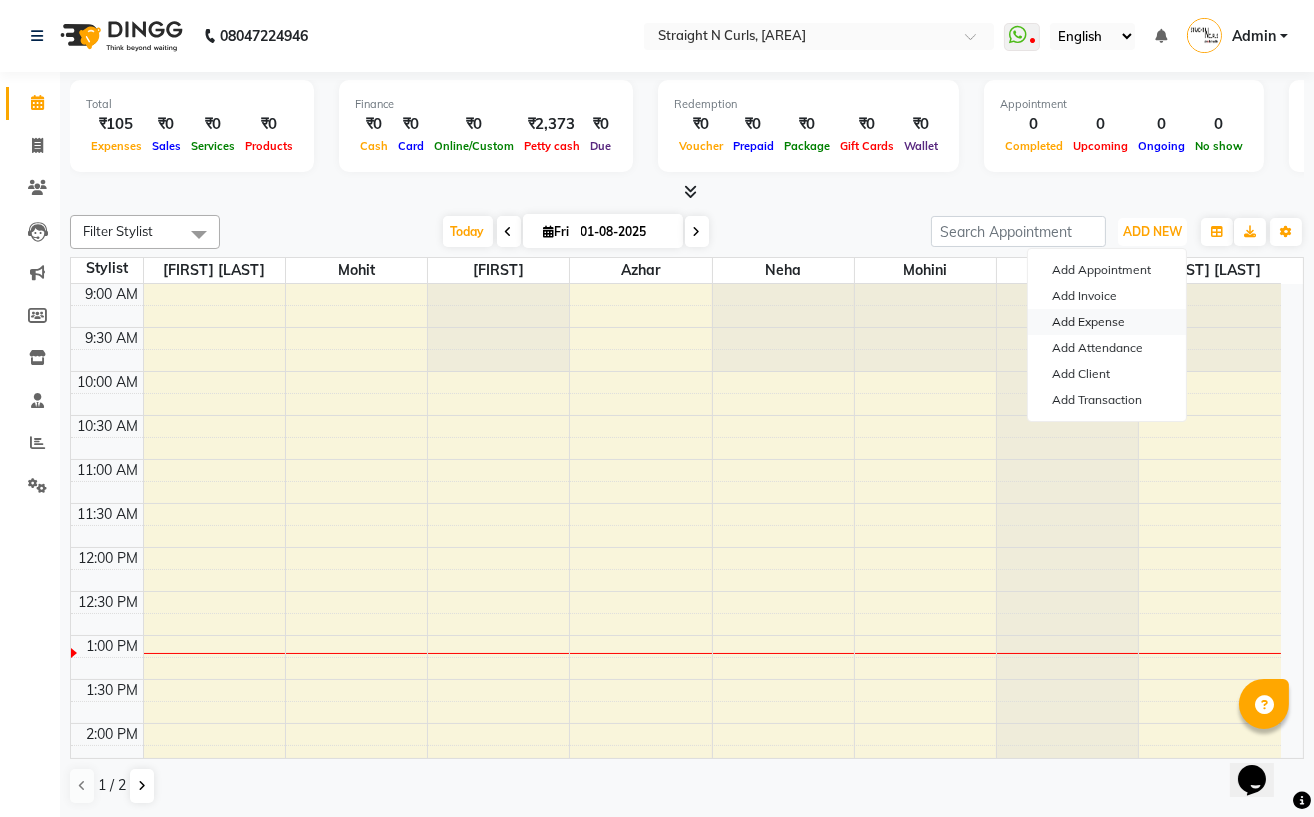 scroll, scrollTop: 0, scrollLeft: 0, axis: both 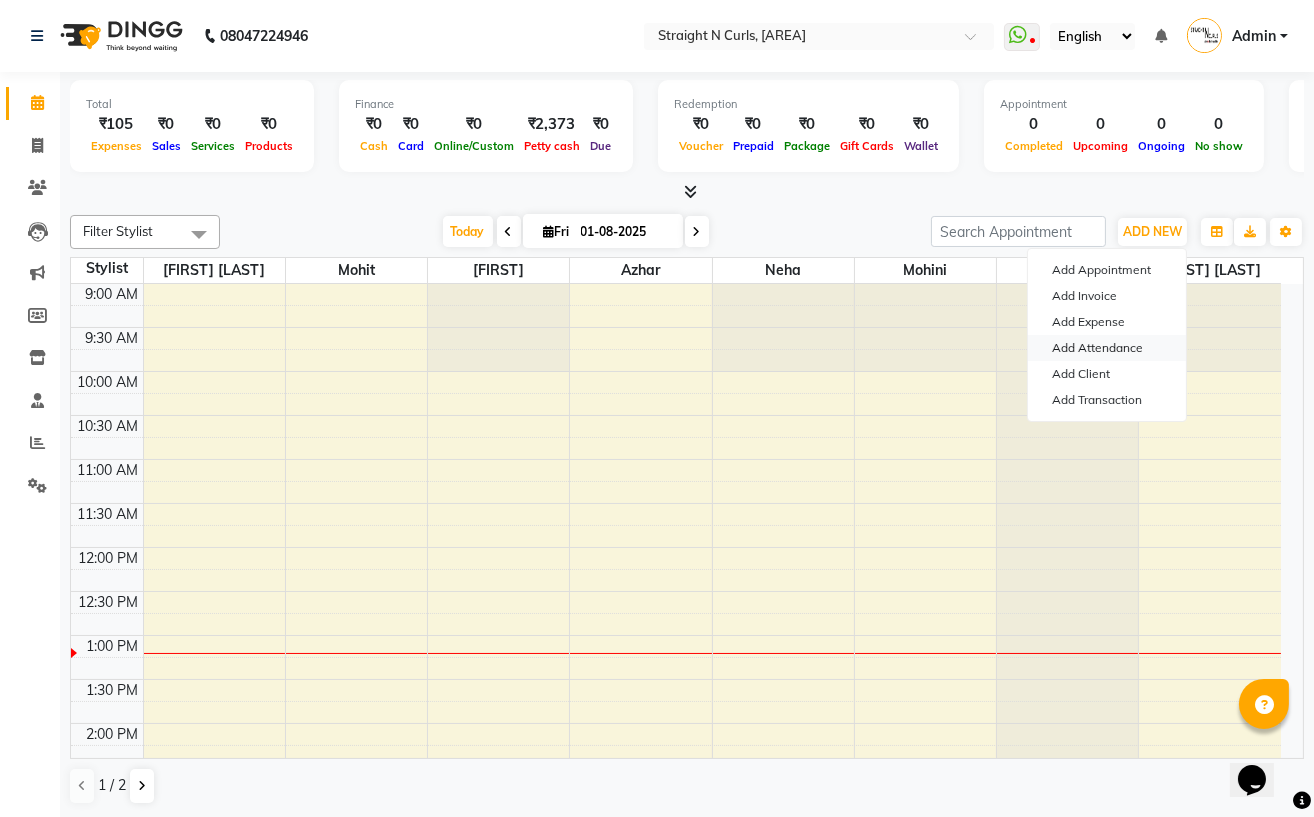 click on "Add Attendance" at bounding box center [1107, 348] 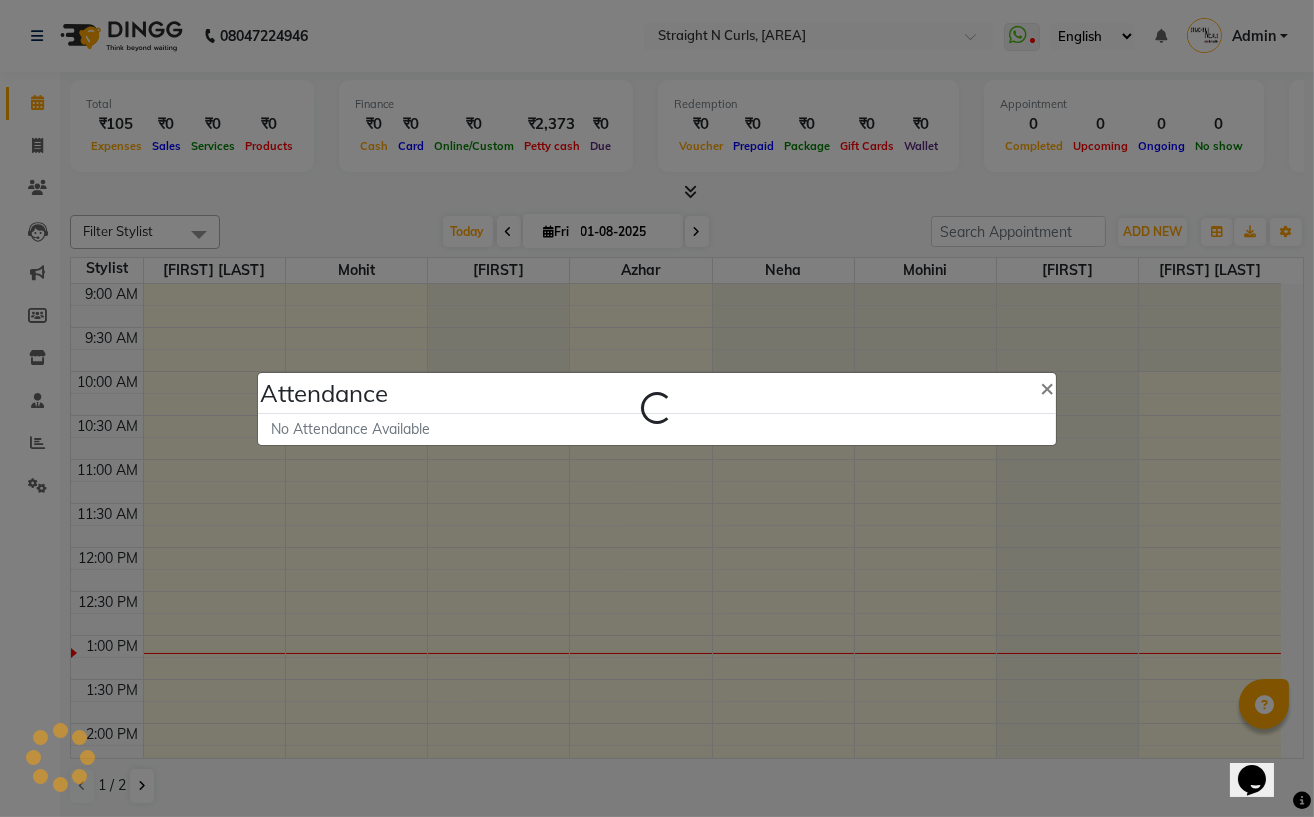 select on "W" 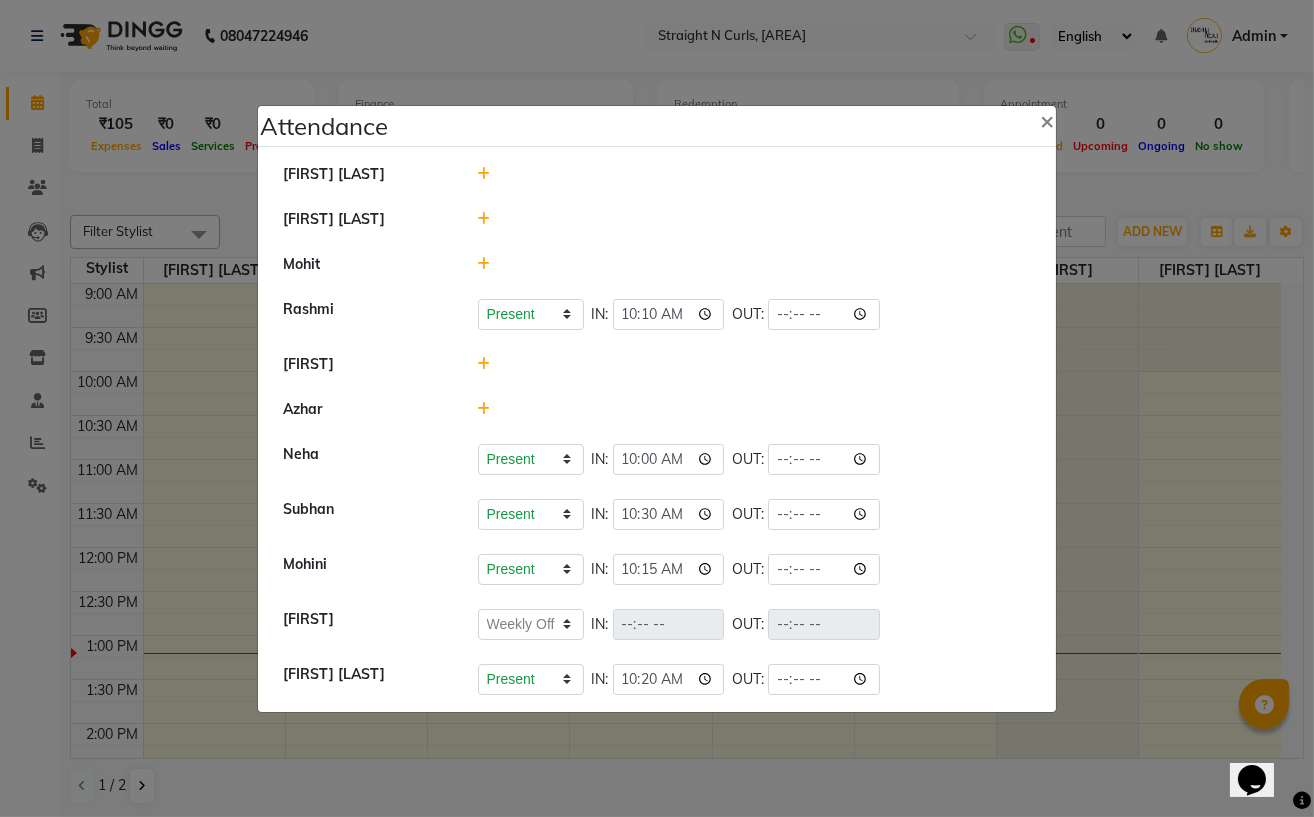 click 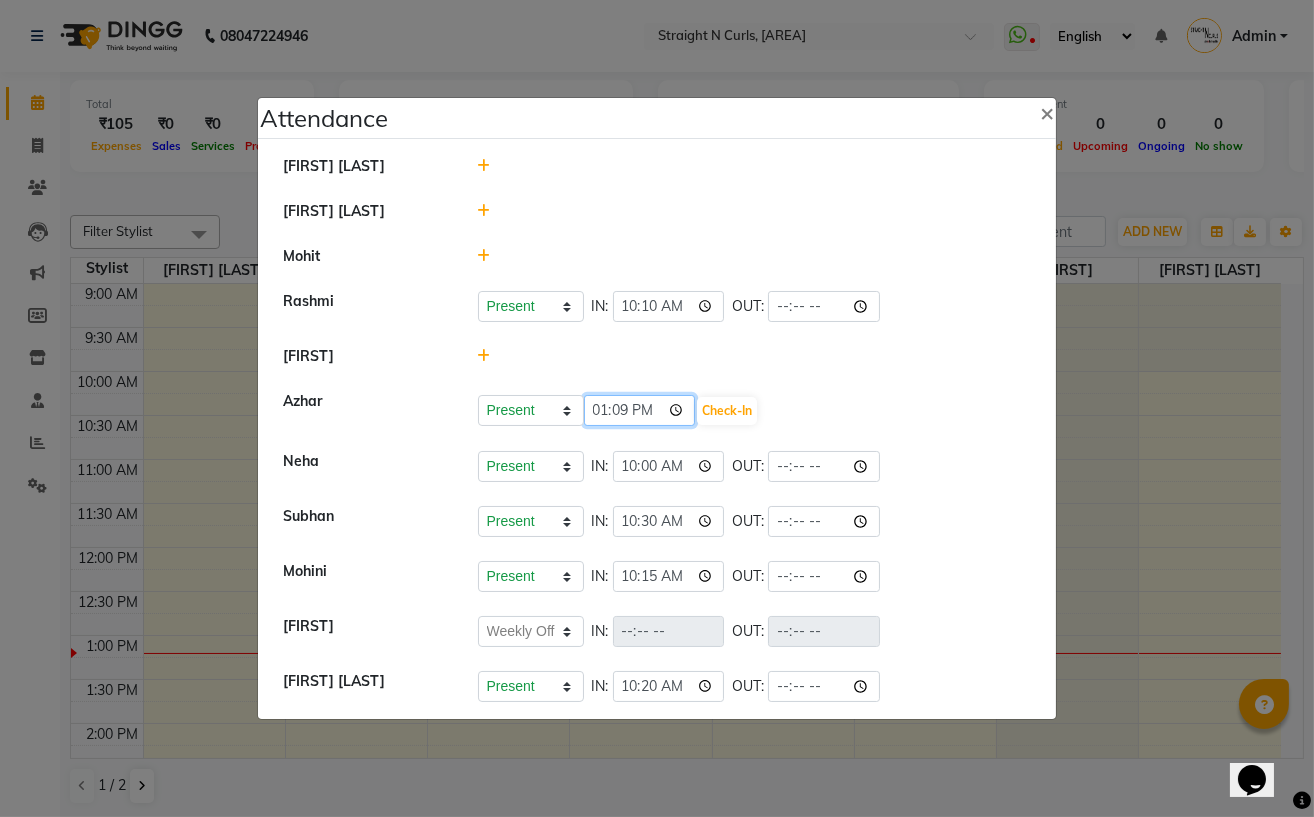 click on "13:09" 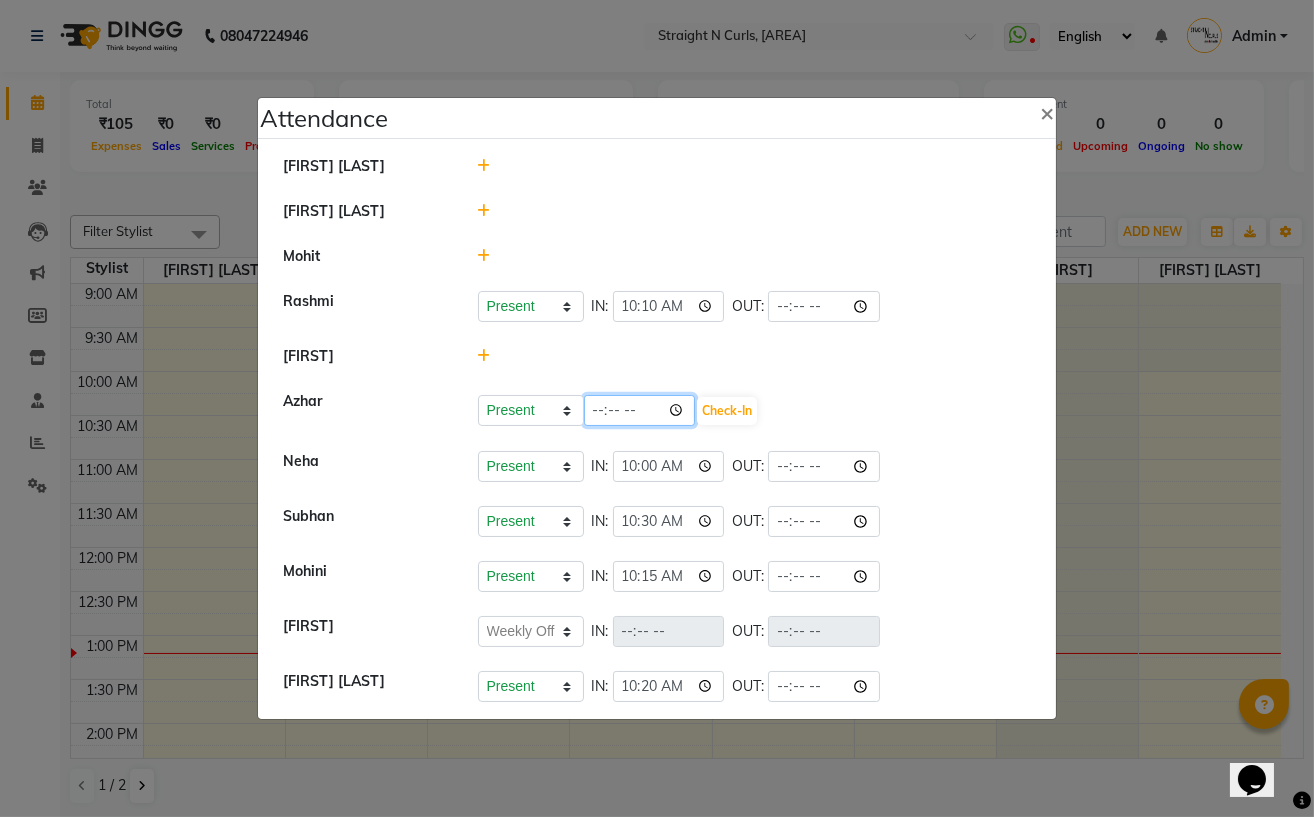 type on "13:00" 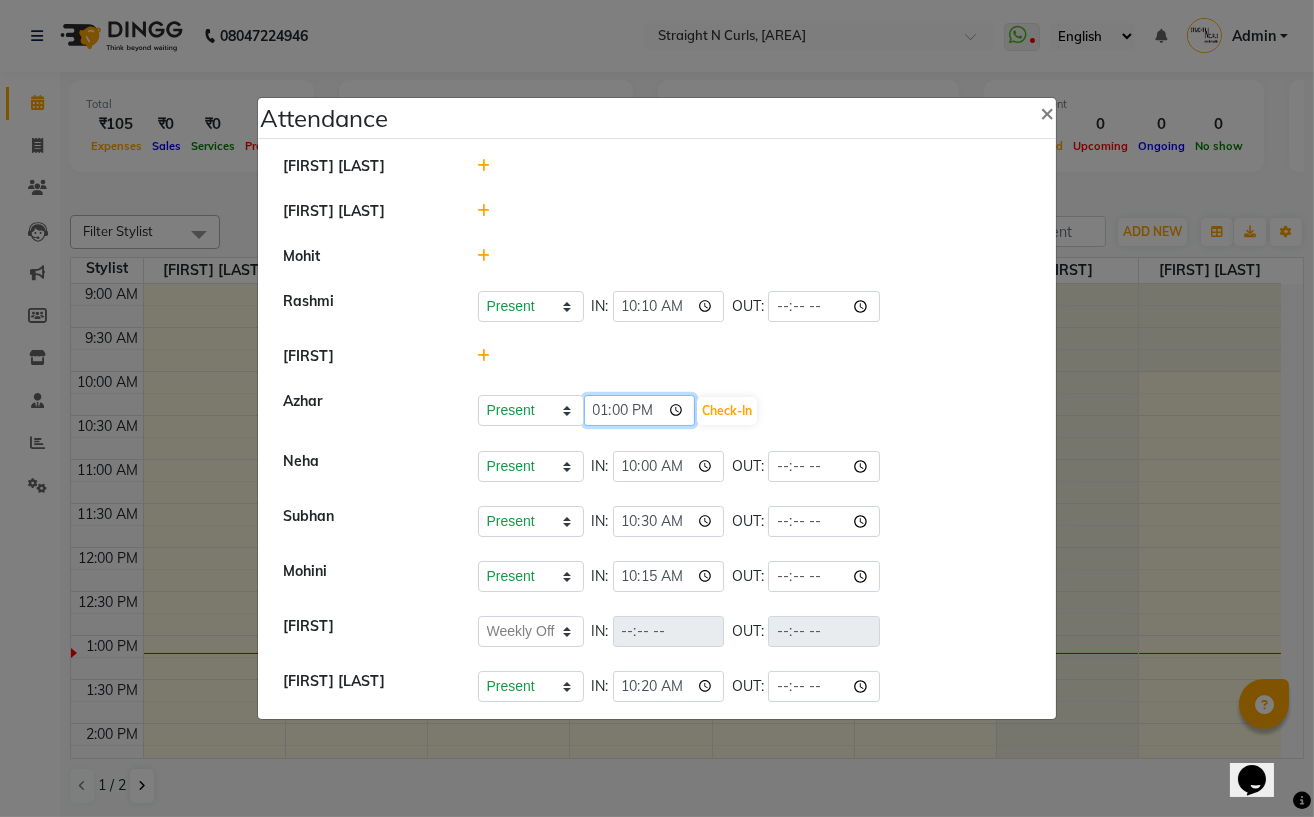 click on "13:00" 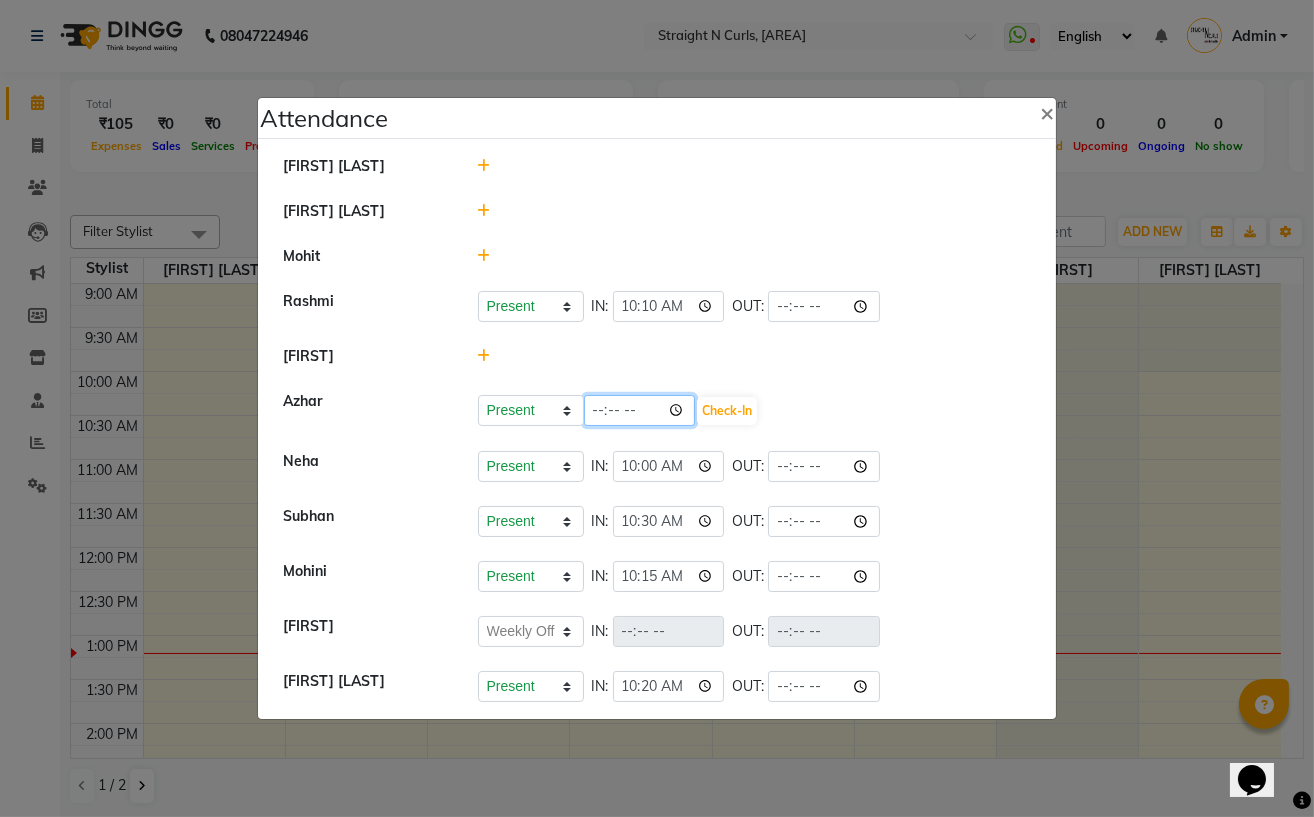 click 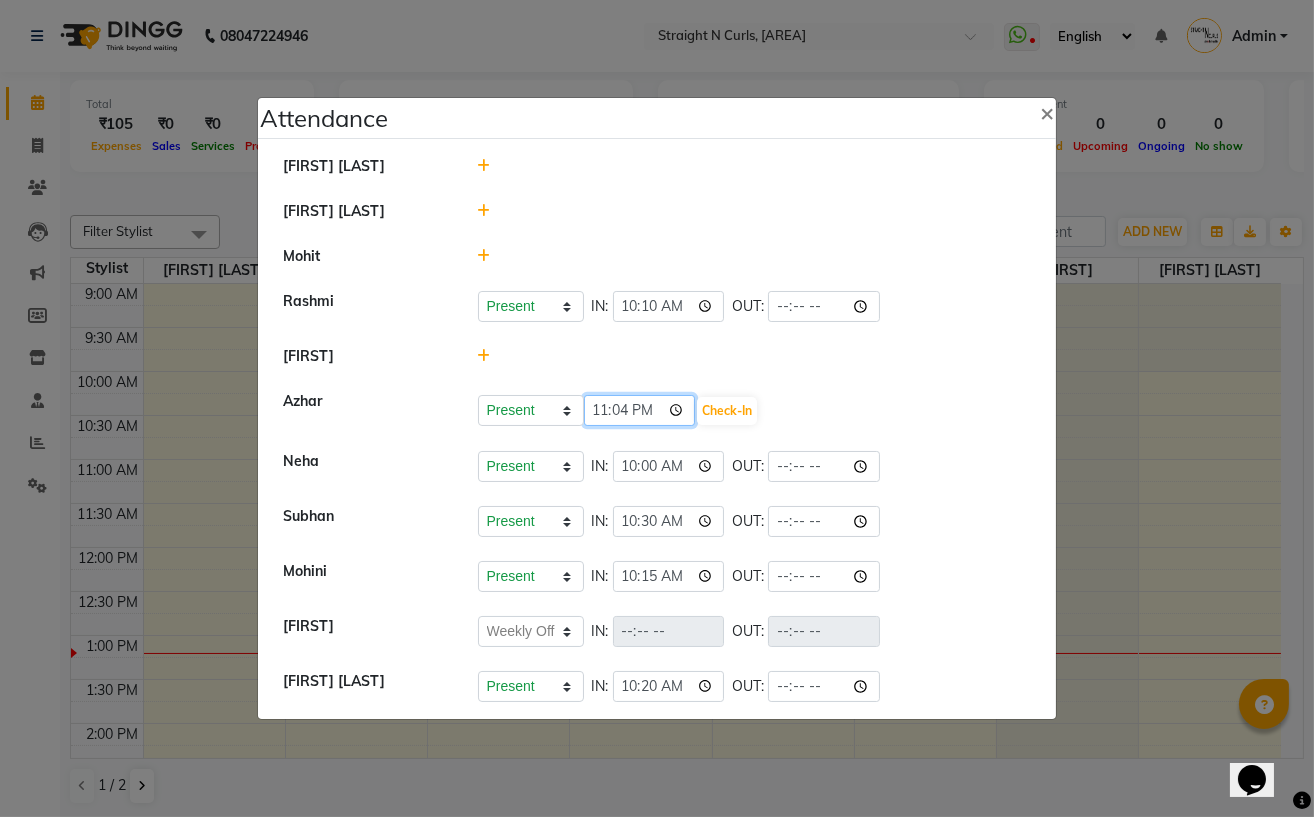 type on "23:45" 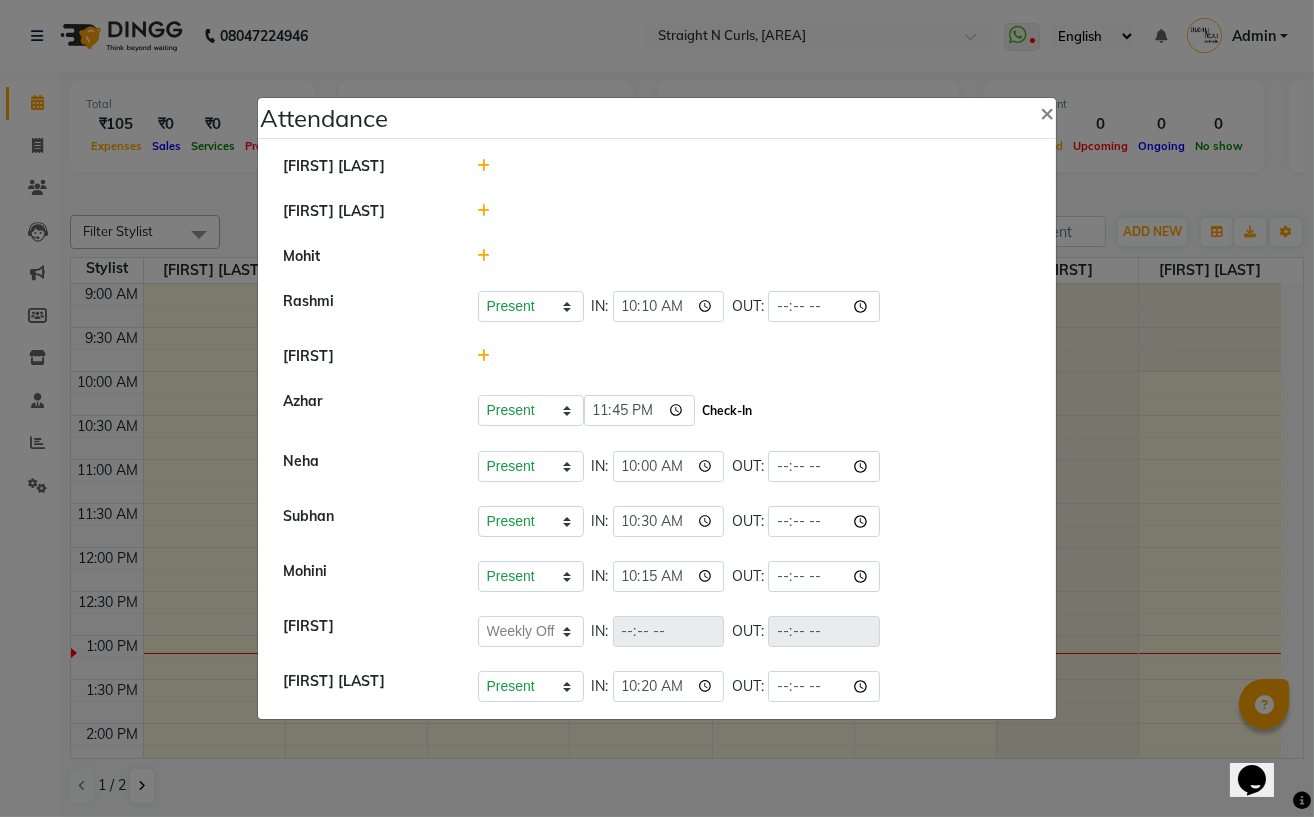 click on "Check-In" 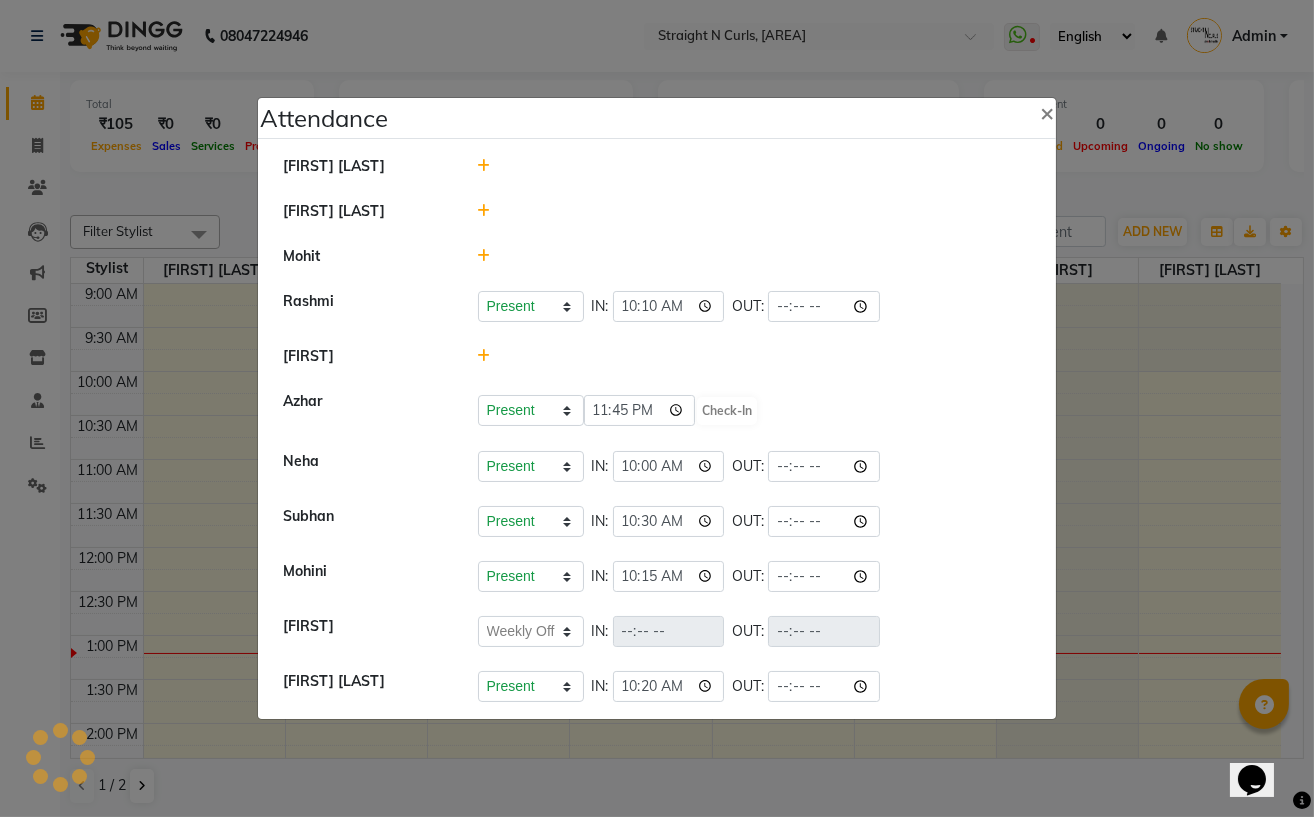select on "W" 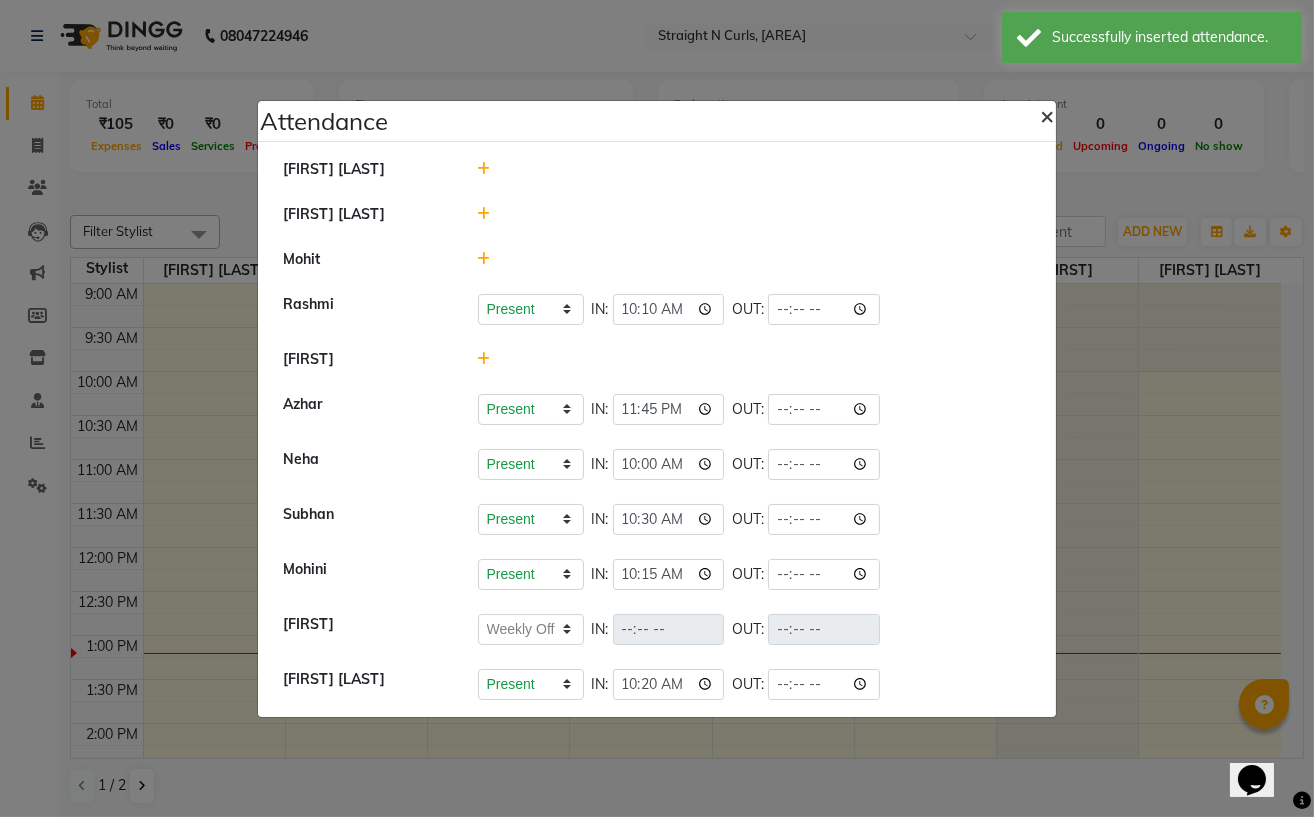 click on "×" 